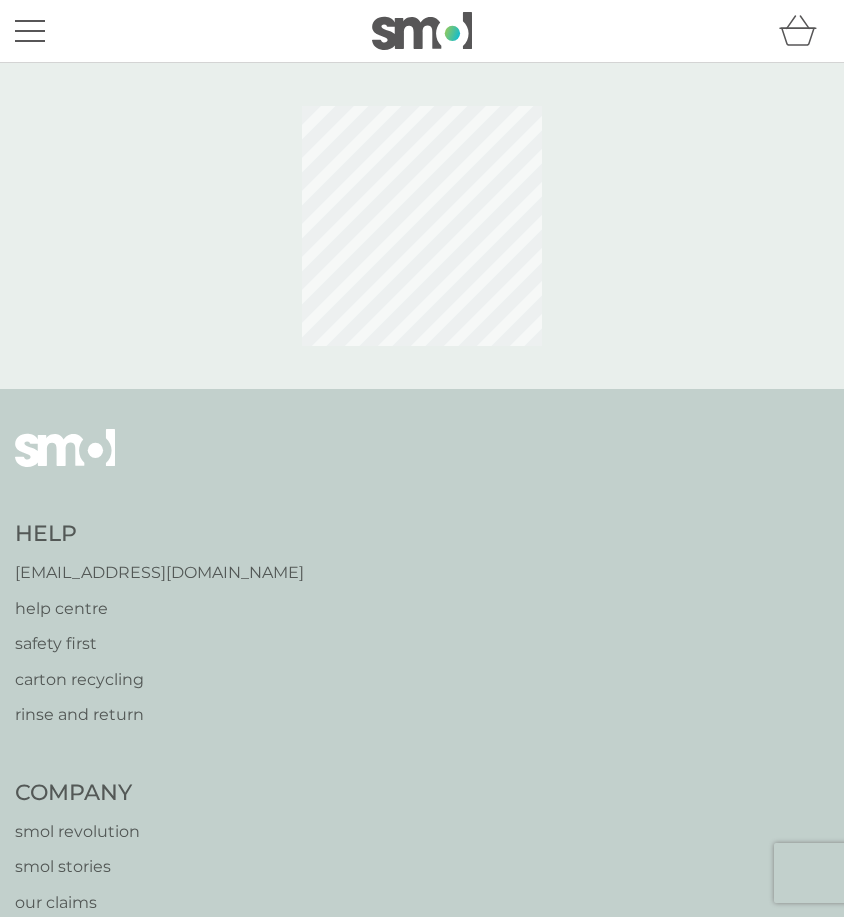 scroll, scrollTop: 0, scrollLeft: 0, axis: both 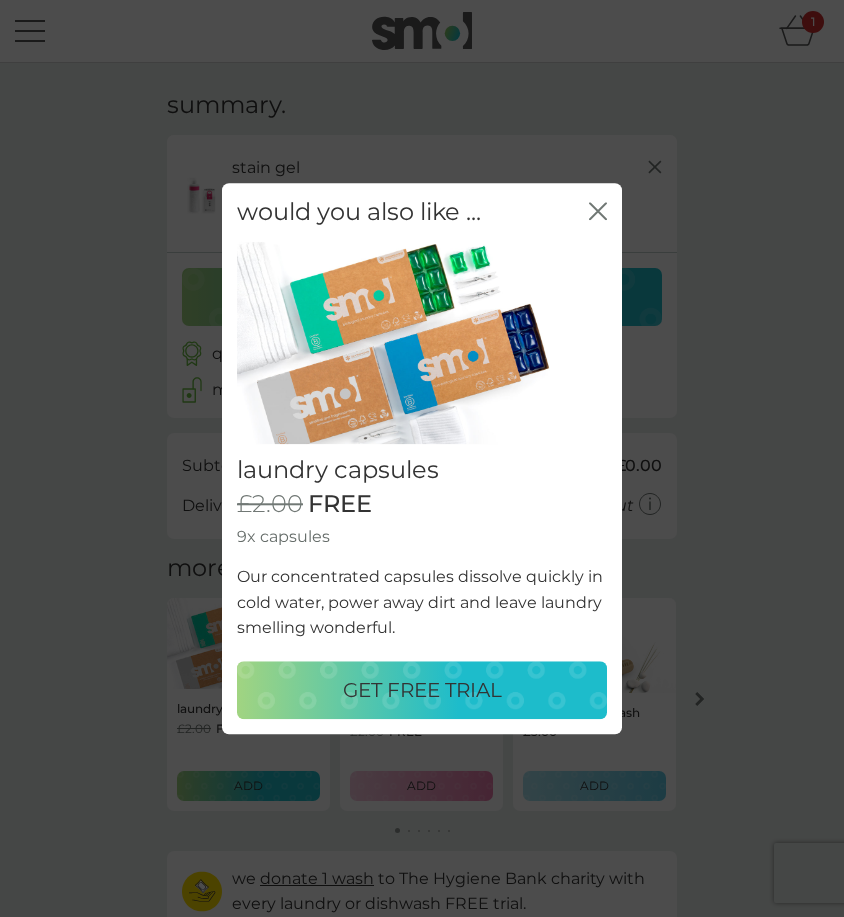 click on "close" 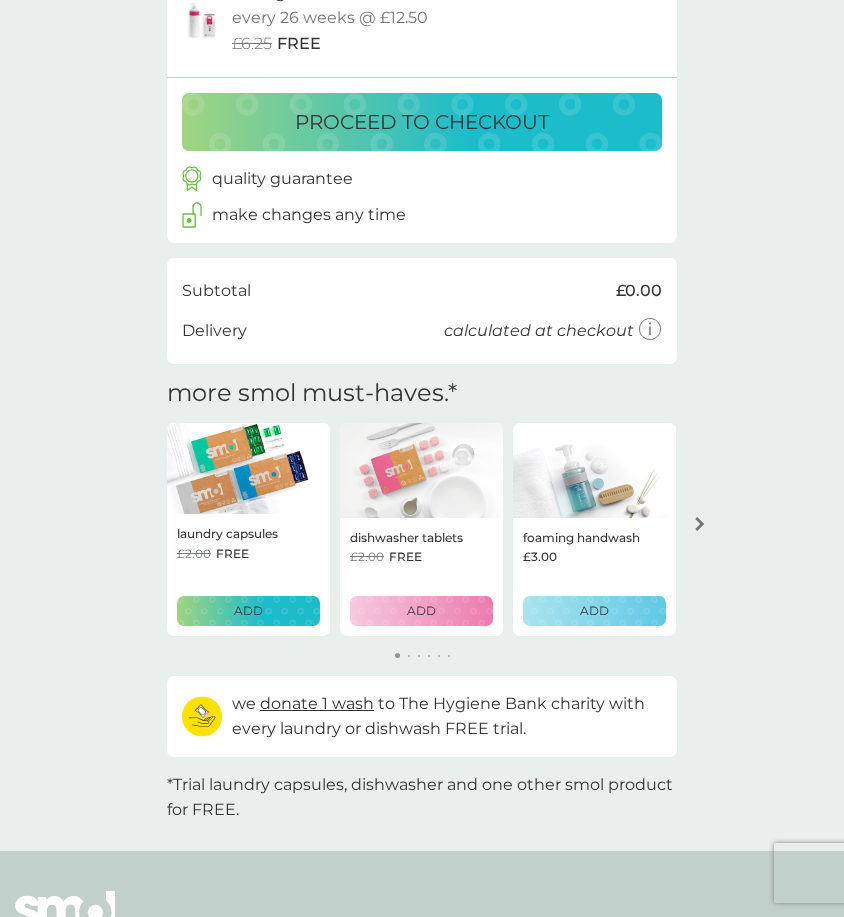 scroll, scrollTop: 186, scrollLeft: 0, axis: vertical 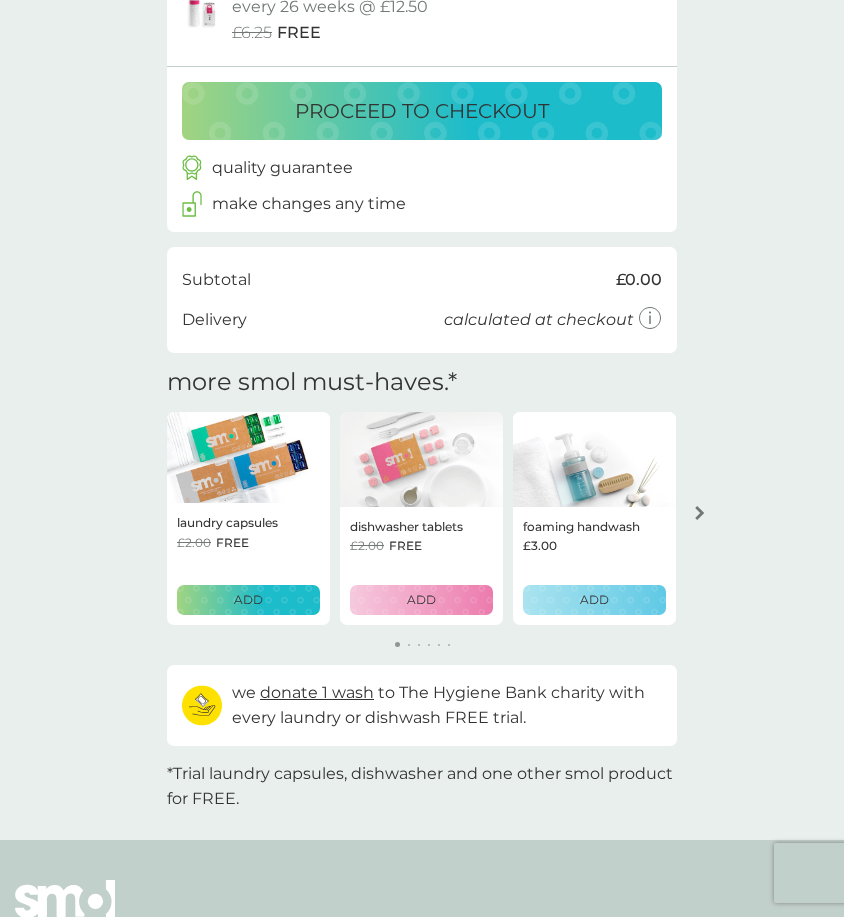 click 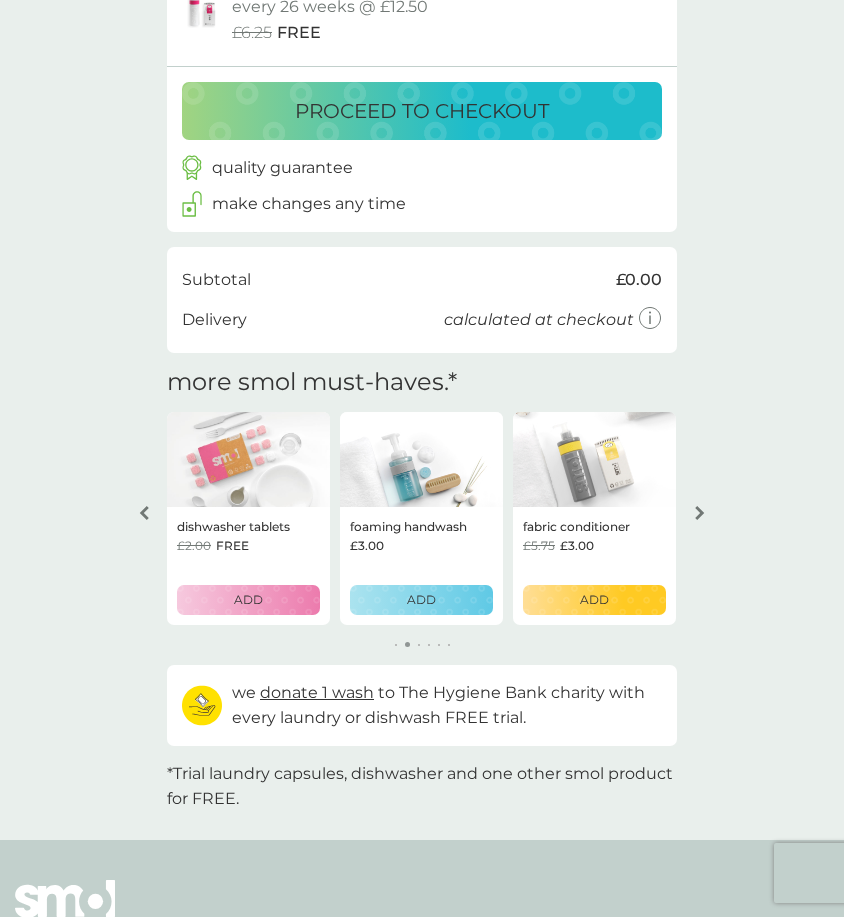 click 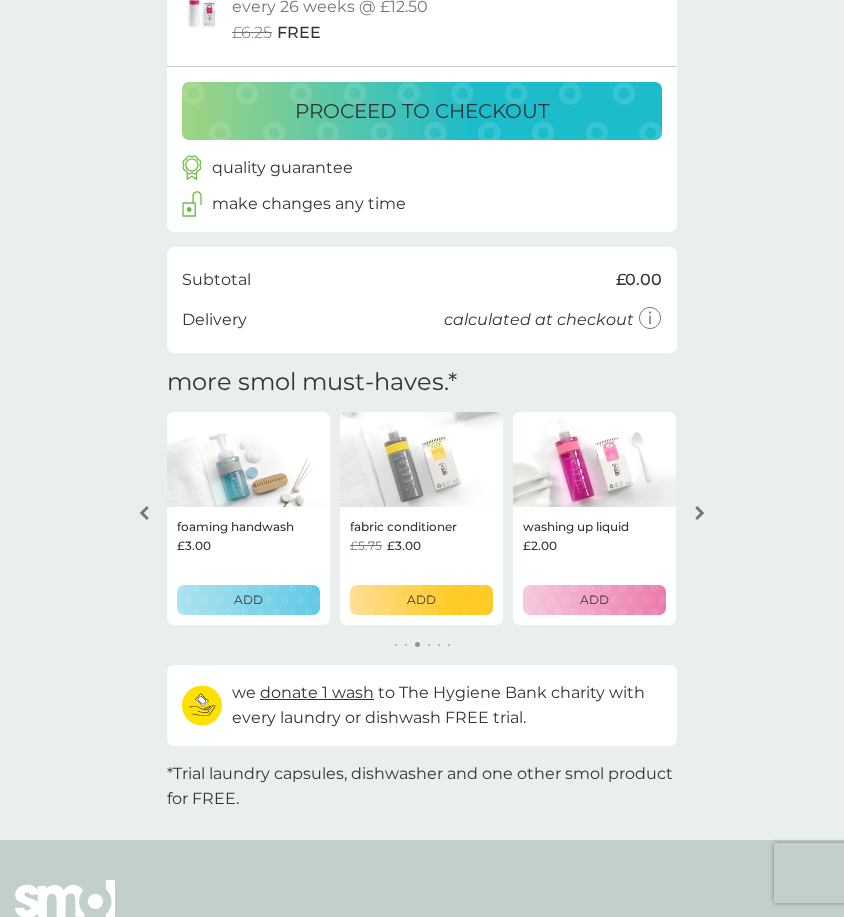 click 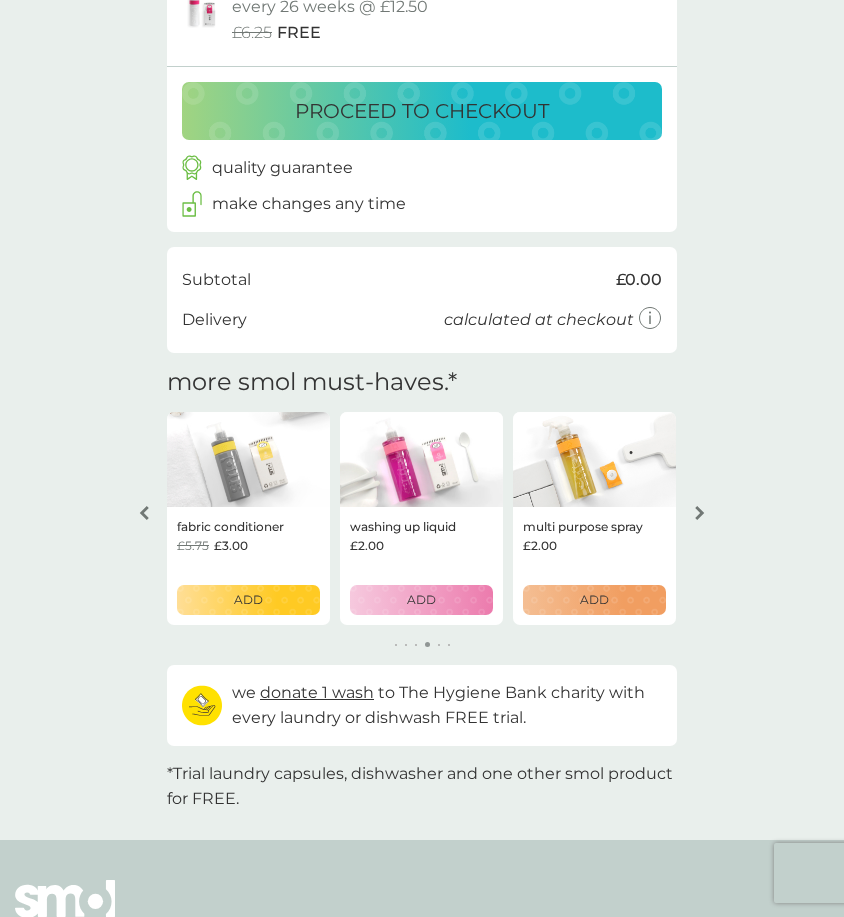 click 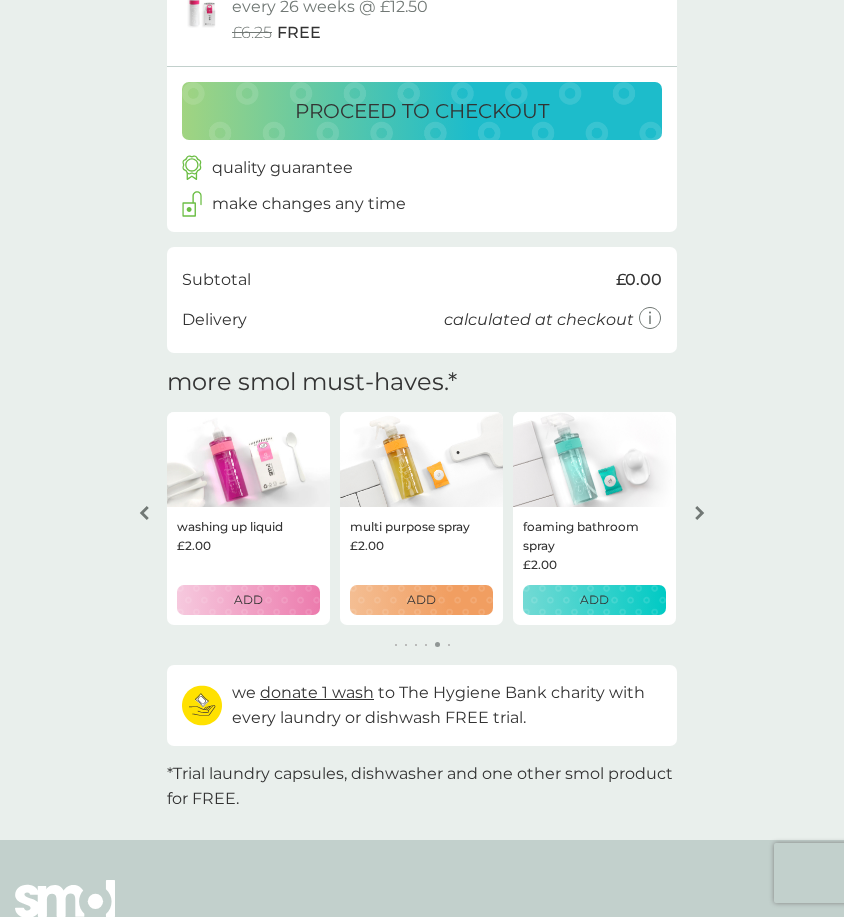 click 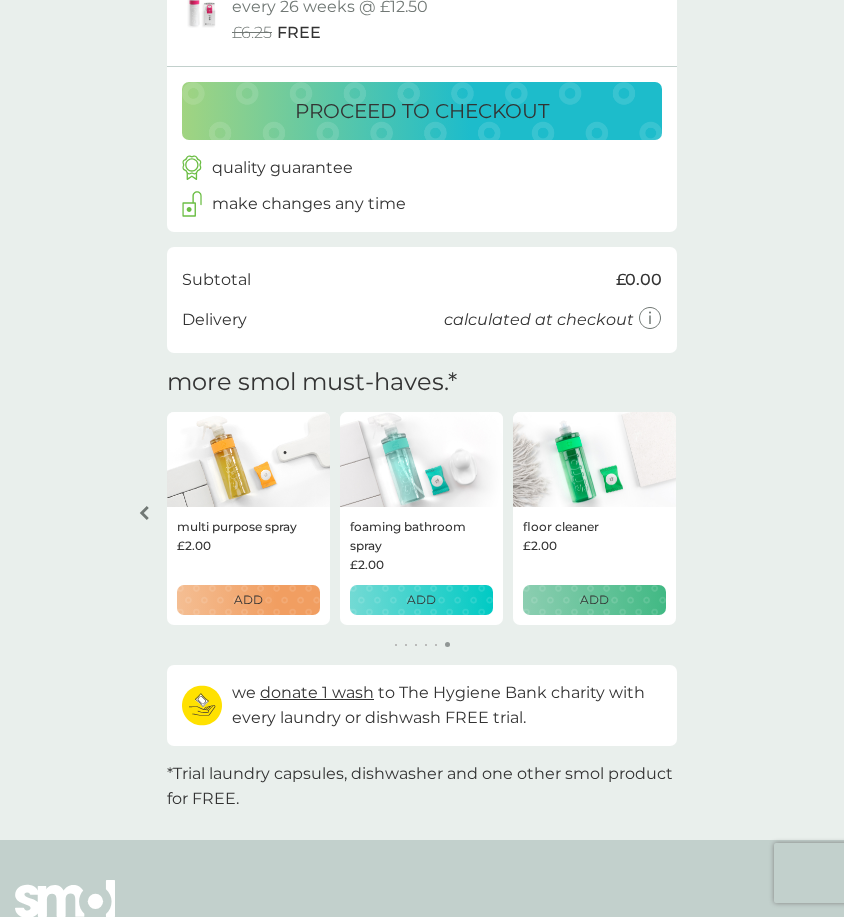 click at bounding box center [594, 460] 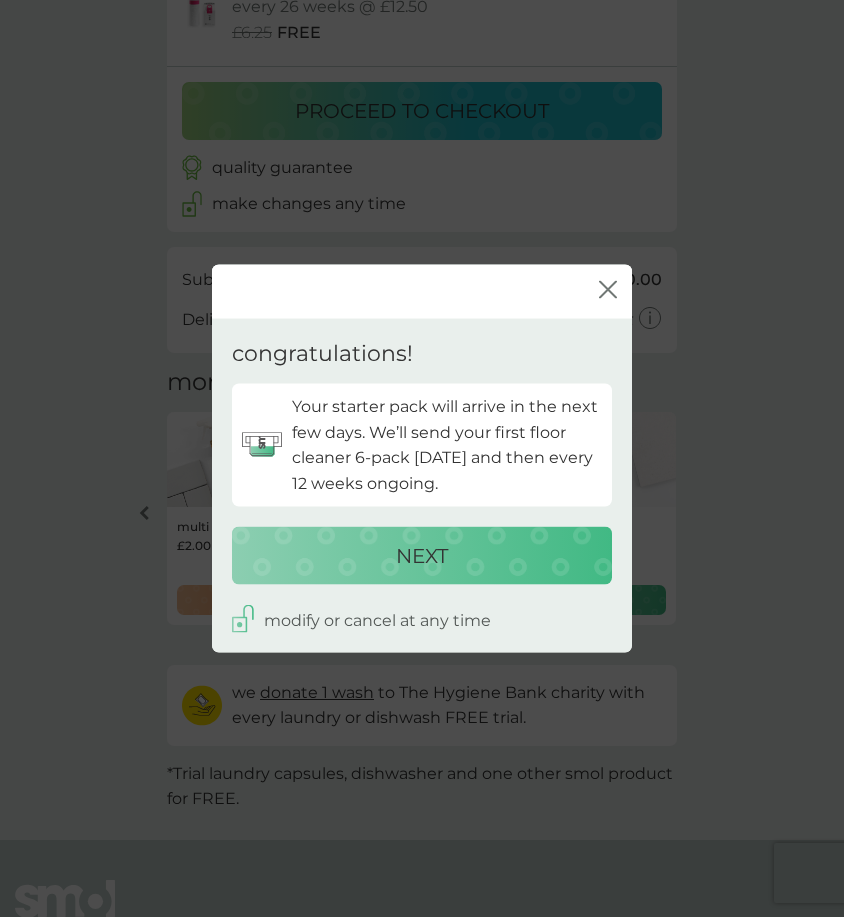 click on "NEXT" at bounding box center [422, 555] 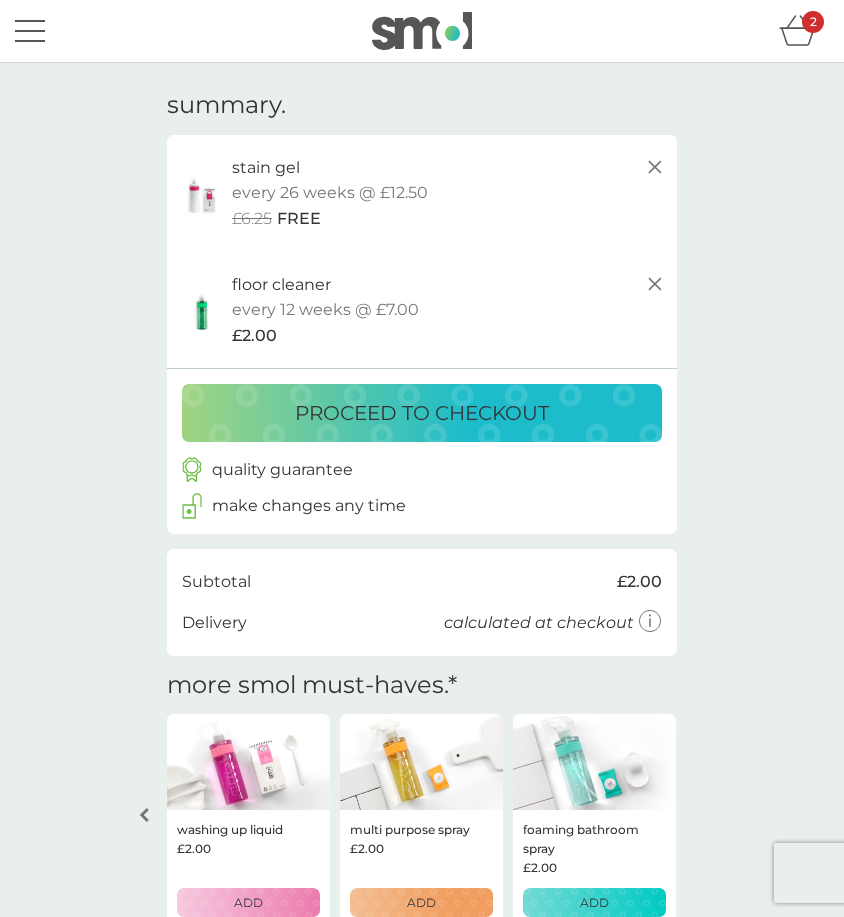 scroll, scrollTop: 0, scrollLeft: 0, axis: both 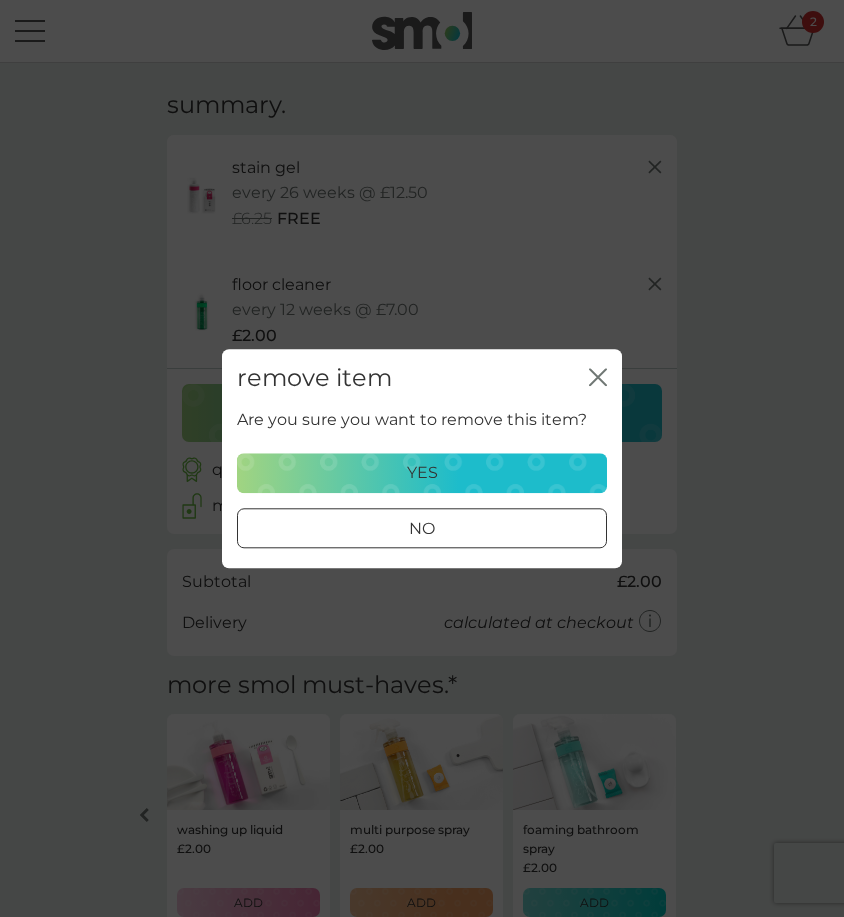 click on "yes" at bounding box center (422, 473) 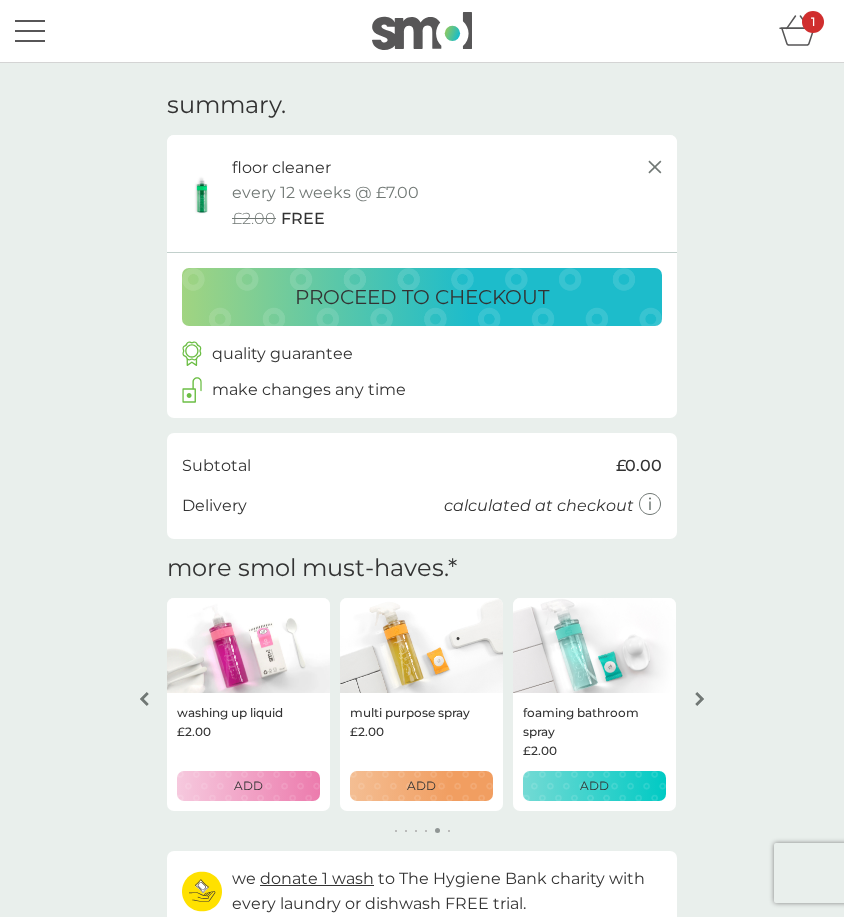 click 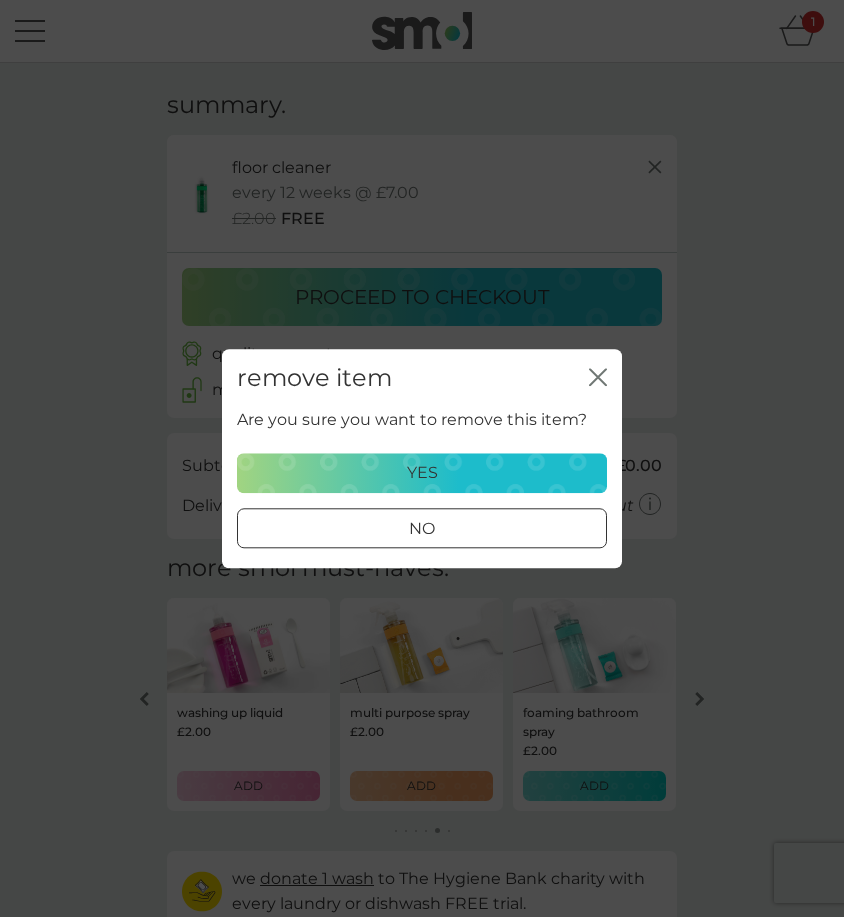 click on "yes" at bounding box center [422, 473] 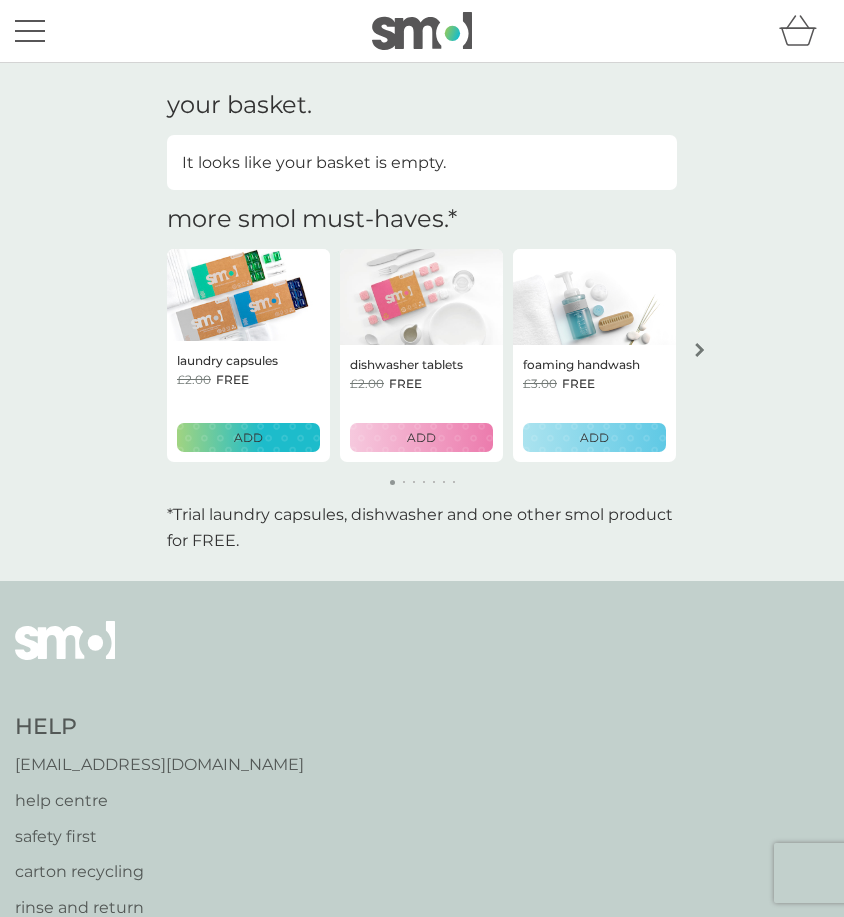 click at bounding box center (30, 31) 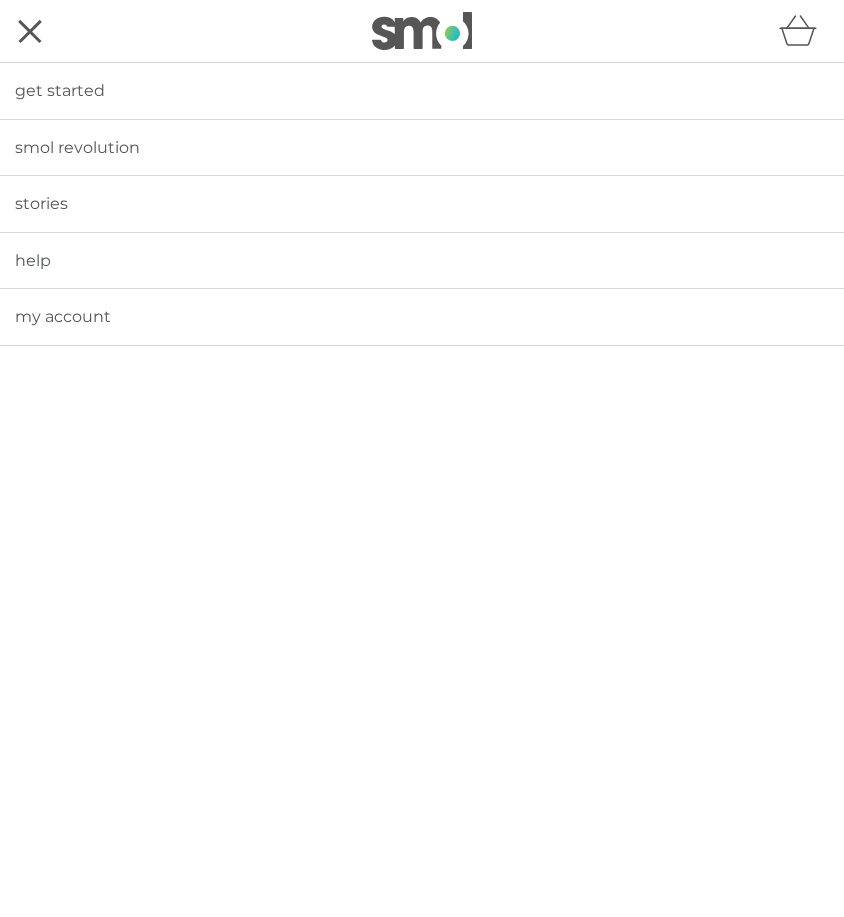 click on "get started" at bounding box center (422, 91) 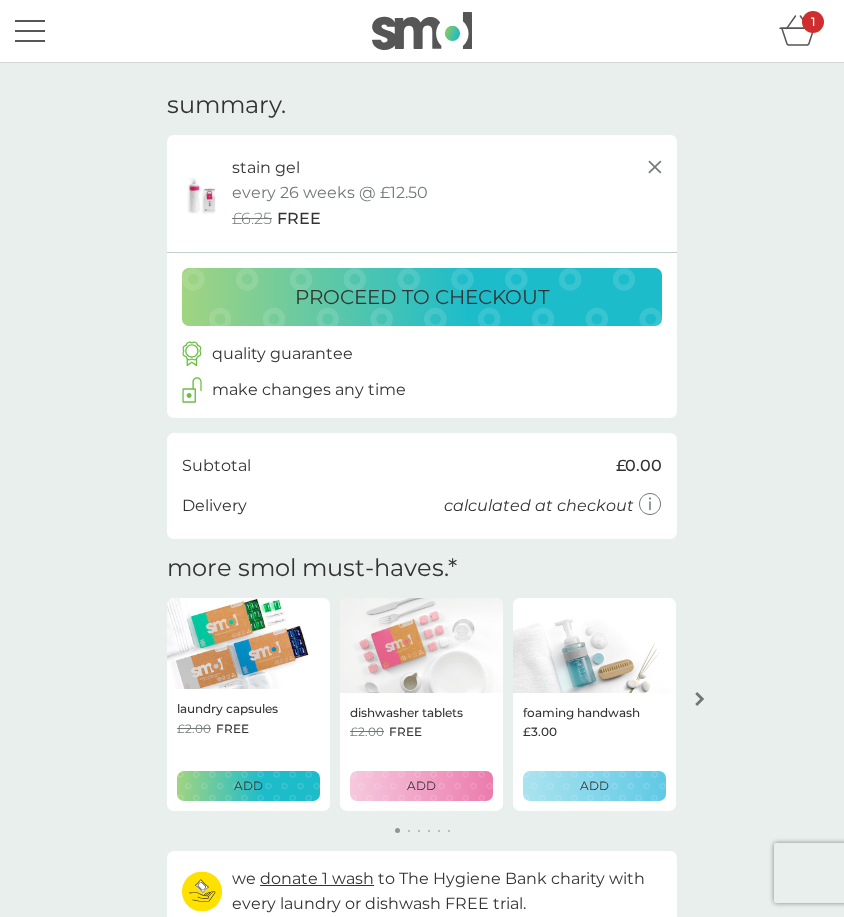 scroll, scrollTop: 0, scrollLeft: 0, axis: both 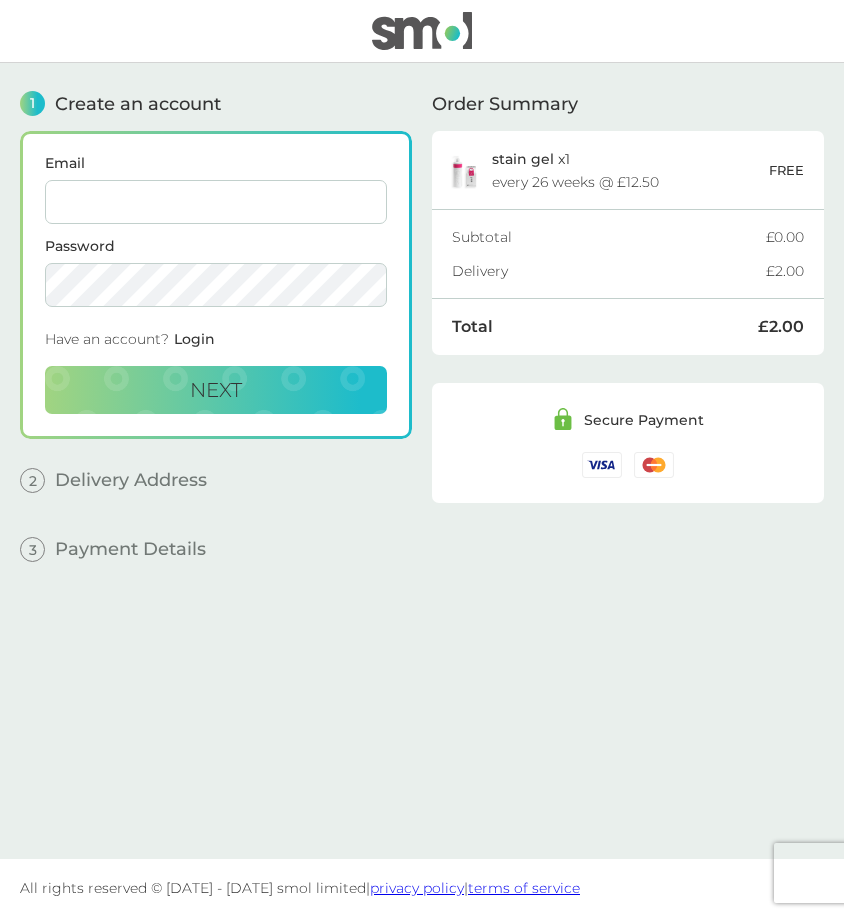 click on "Email" at bounding box center (216, 190) 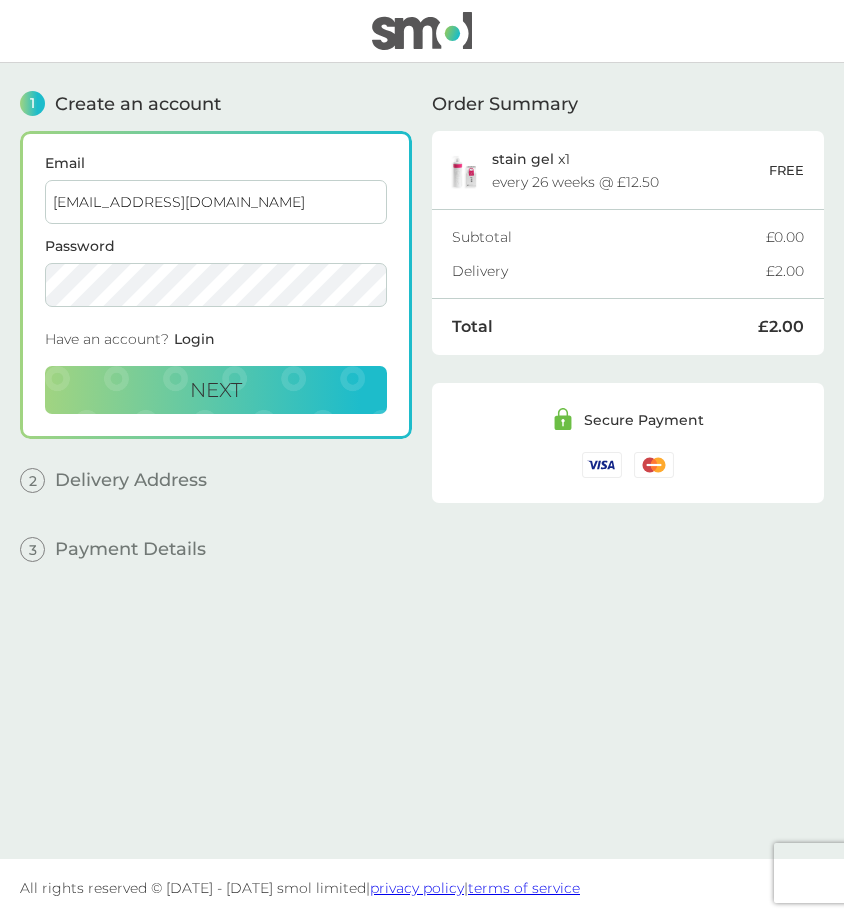 click on "[EMAIL_ADDRESS][DOMAIN_NAME]" at bounding box center [216, 202] 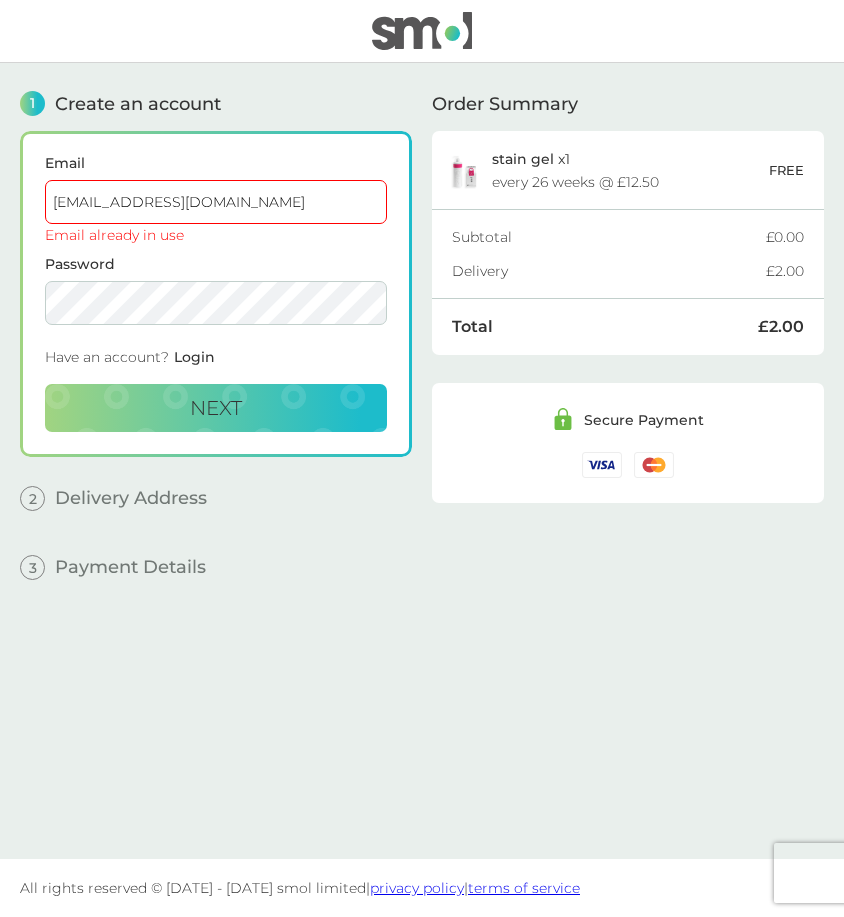 click on "Password" at bounding box center (216, 291) 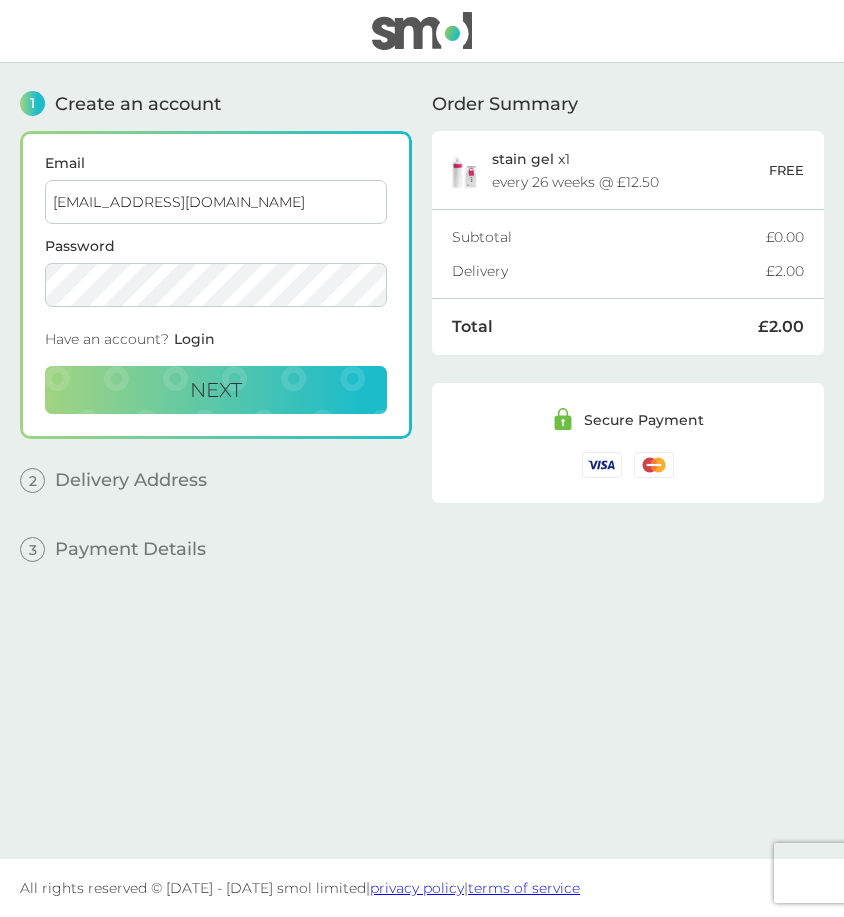 type on "[EMAIL_ADDRESS][DOMAIN_NAME]" 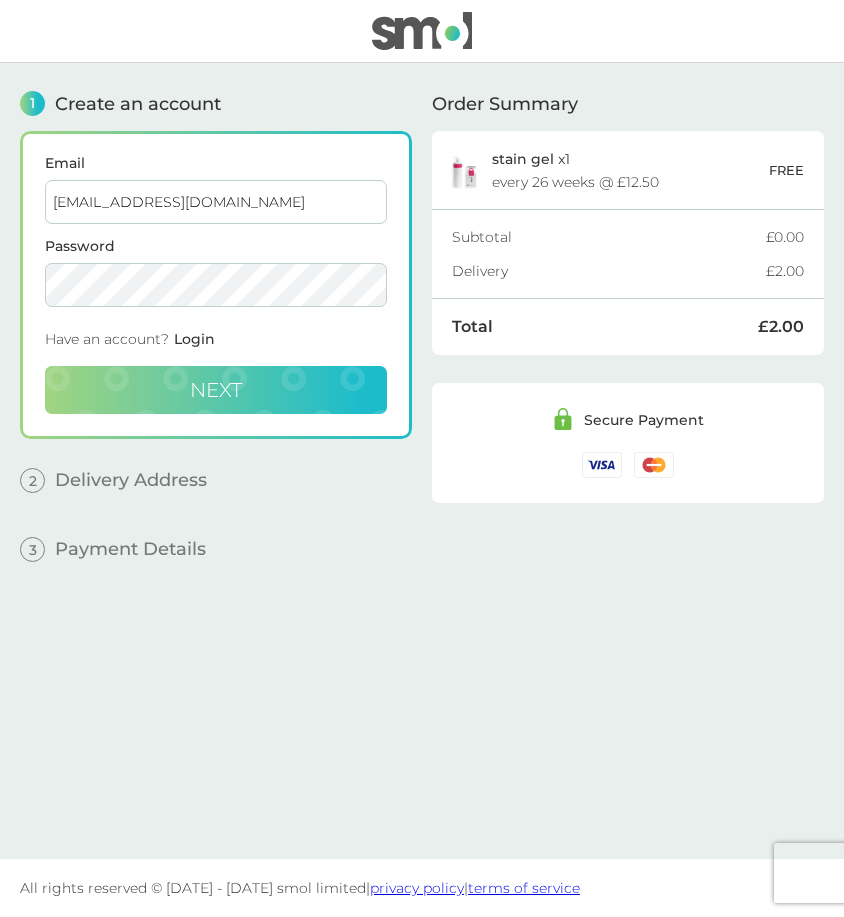 click on "Next" at bounding box center (216, 390) 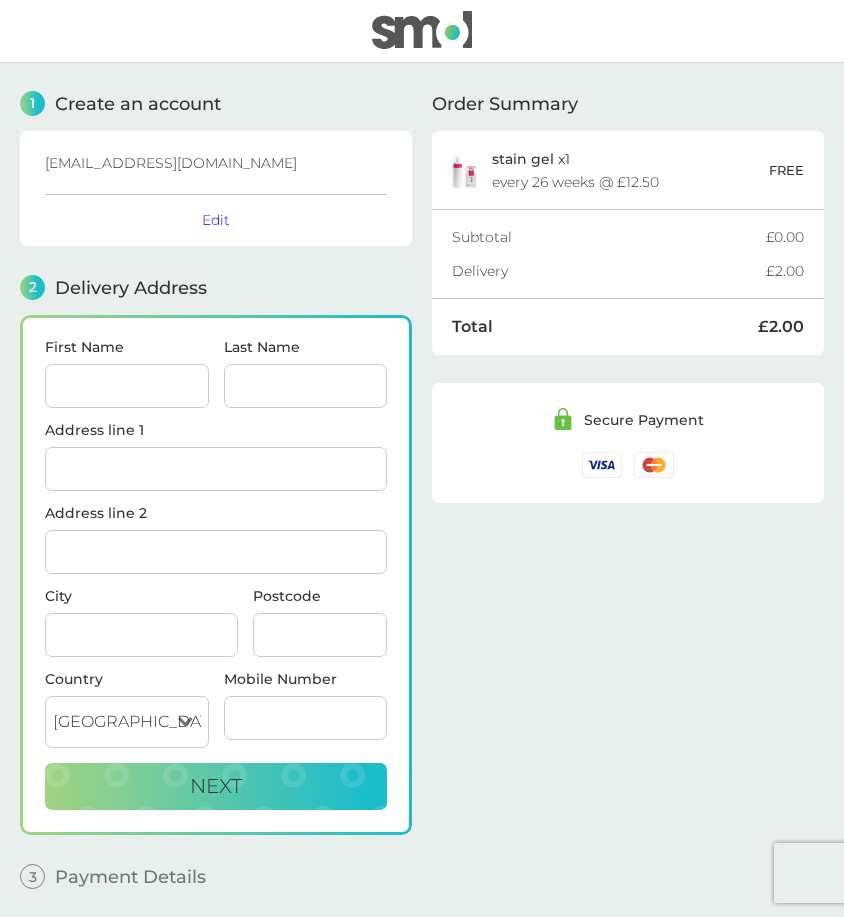 scroll, scrollTop: 75, scrollLeft: 0, axis: vertical 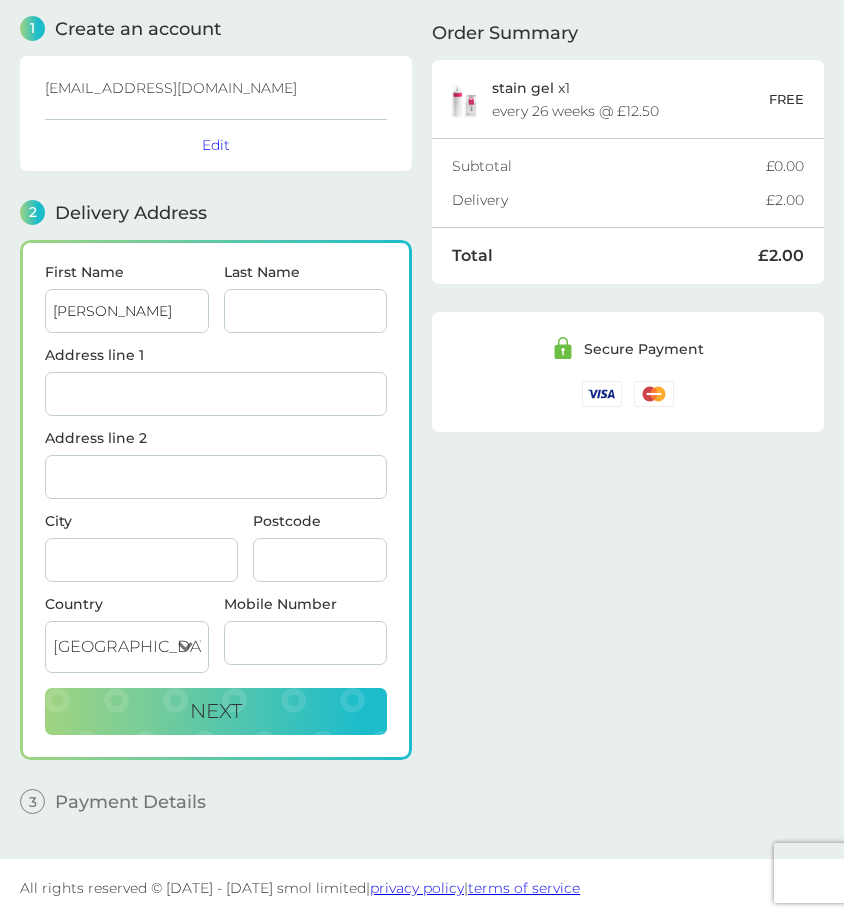 type on "[PERSON_NAME]" 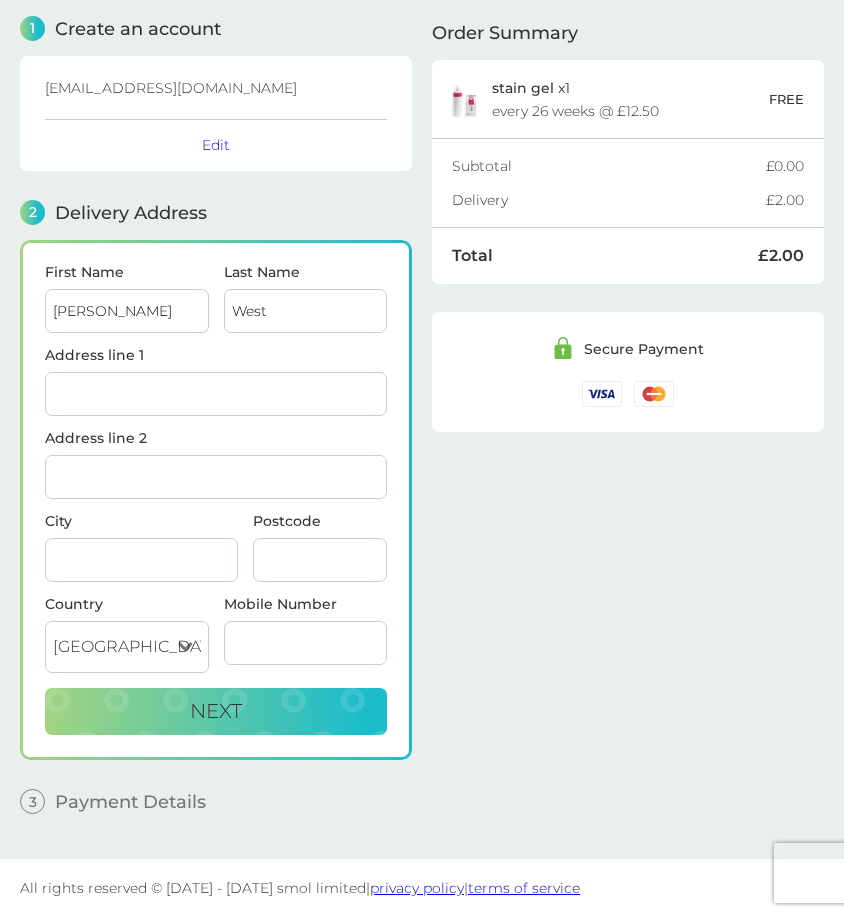type on "West" 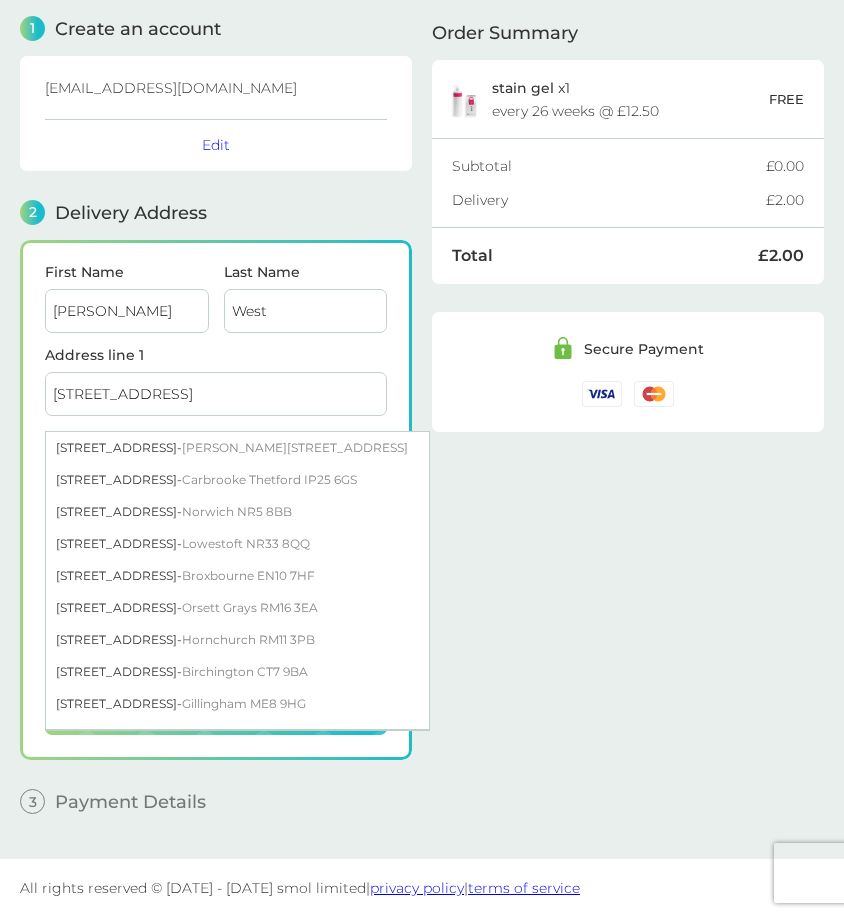 click on "[STREET_ADDRESS][PERSON_NAME]" at bounding box center (237, 448) 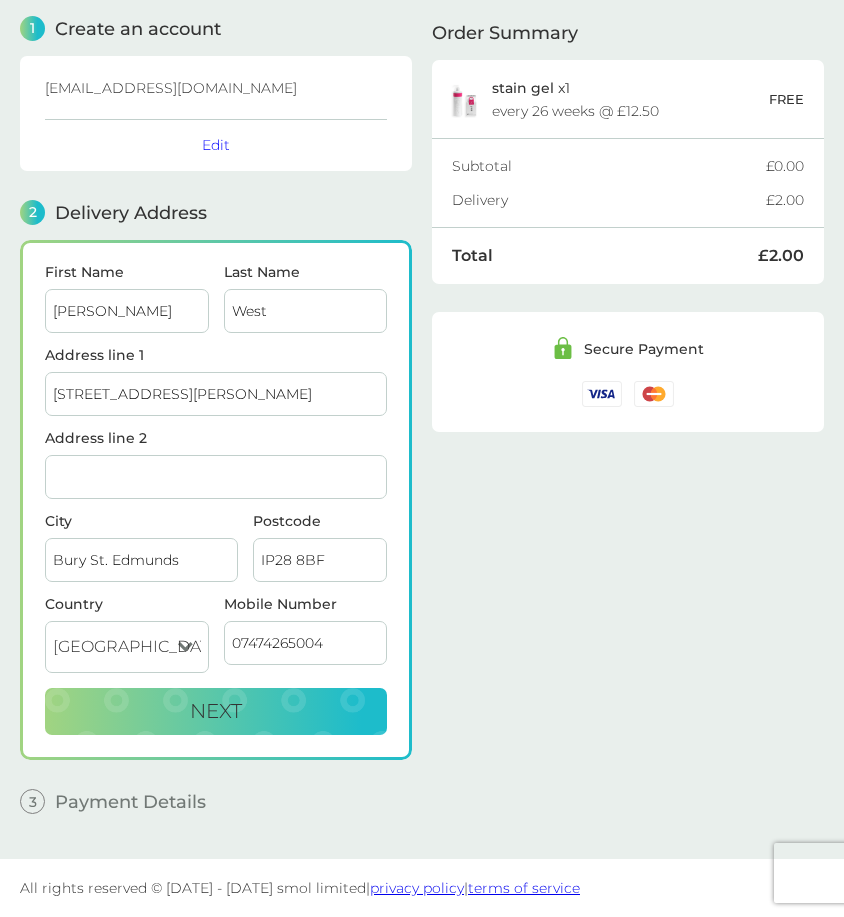type on "07474265004" 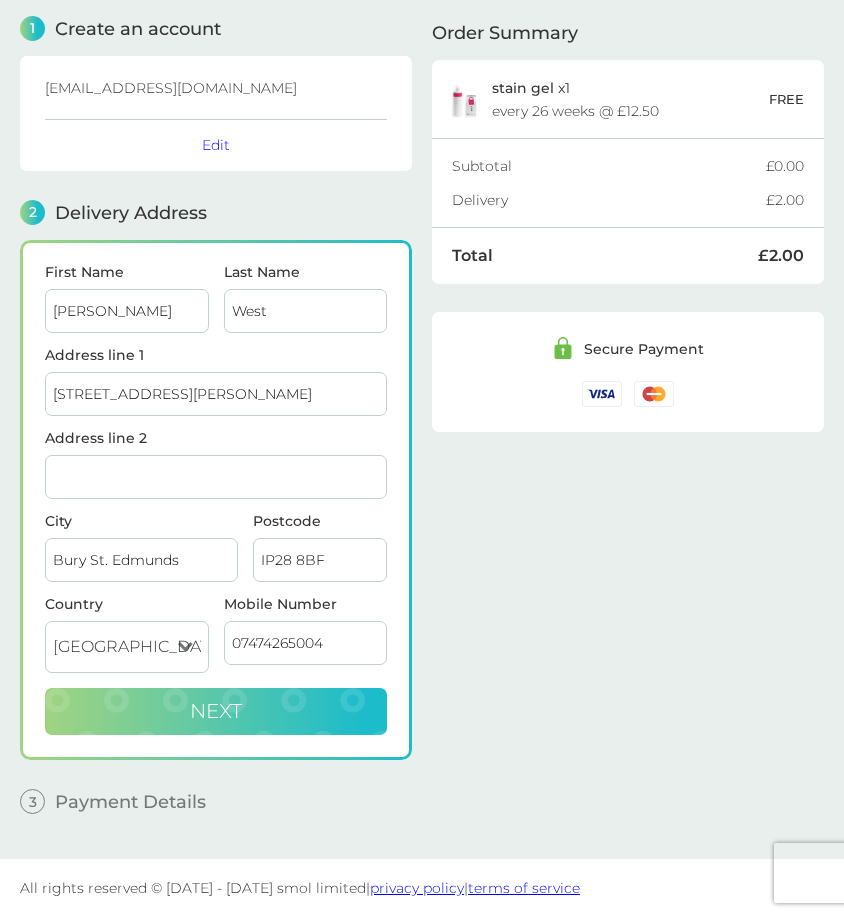 click on "Next" at bounding box center (216, 712) 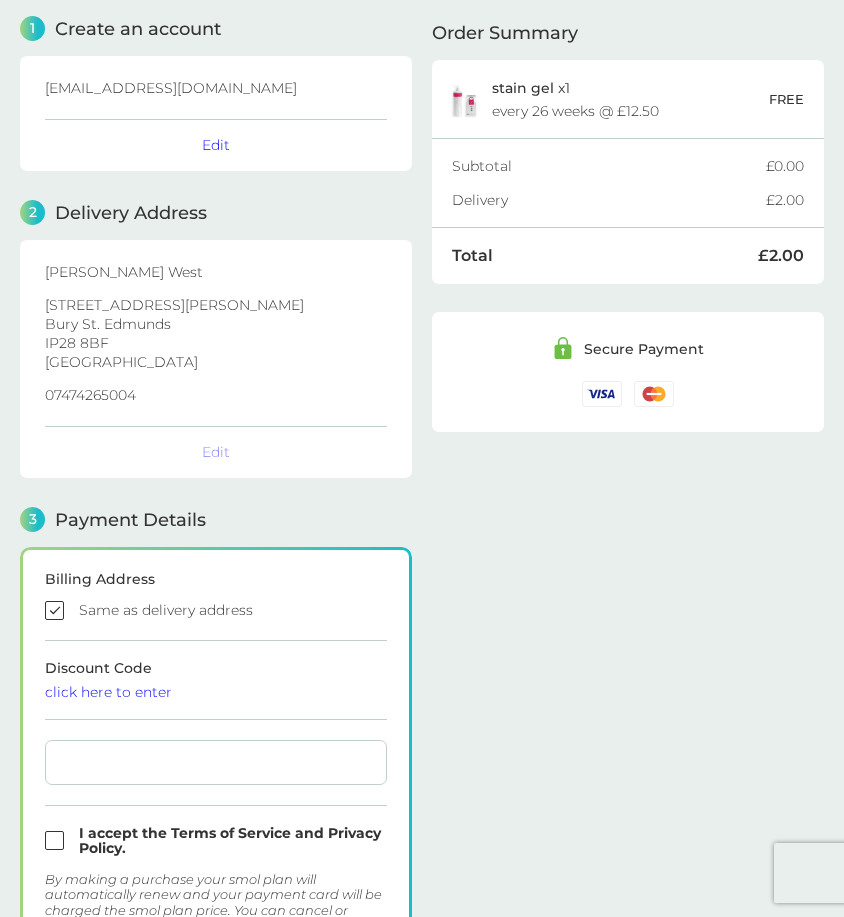 checkbox on "true" 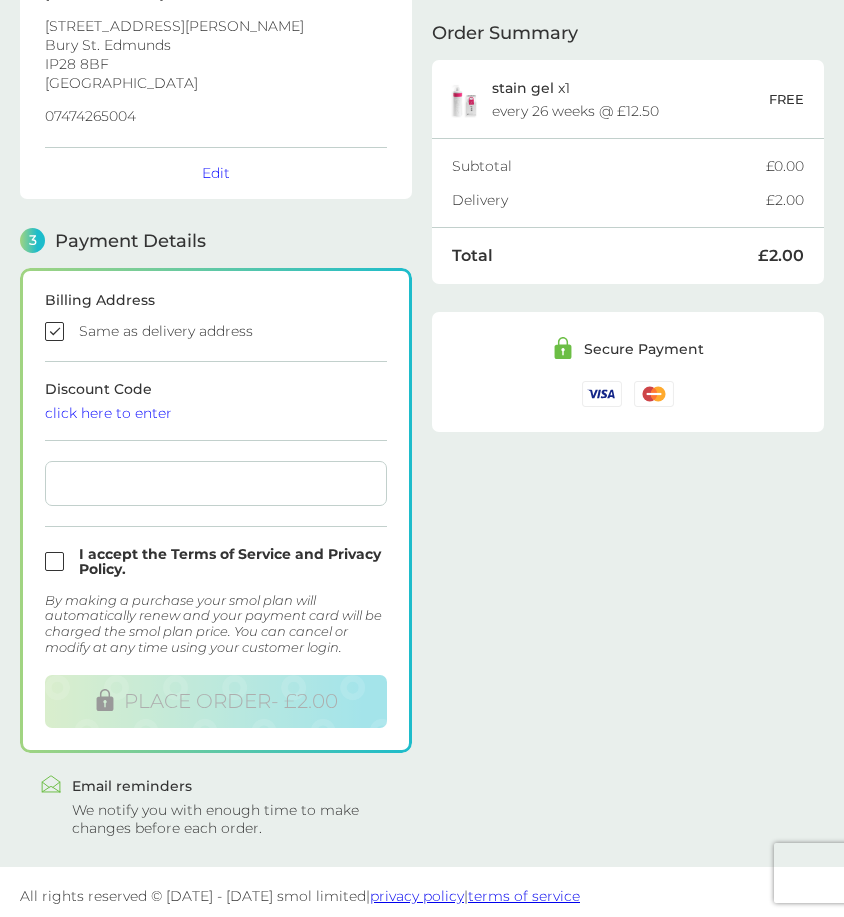 scroll, scrollTop: 359, scrollLeft: 0, axis: vertical 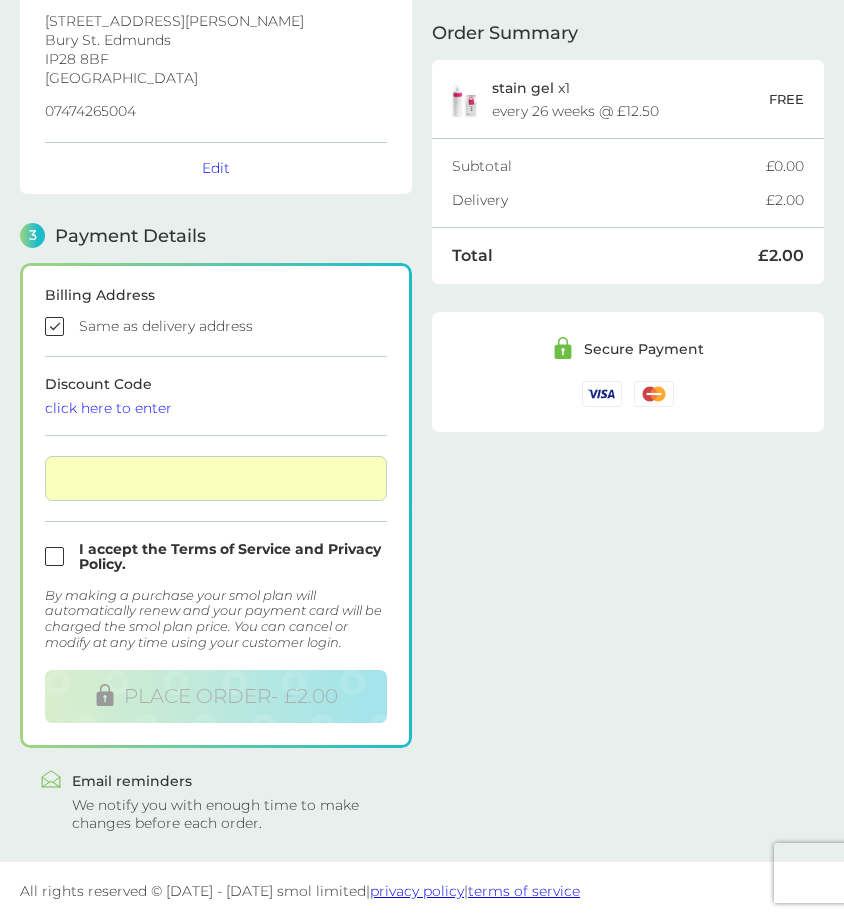 click at bounding box center [216, 557] 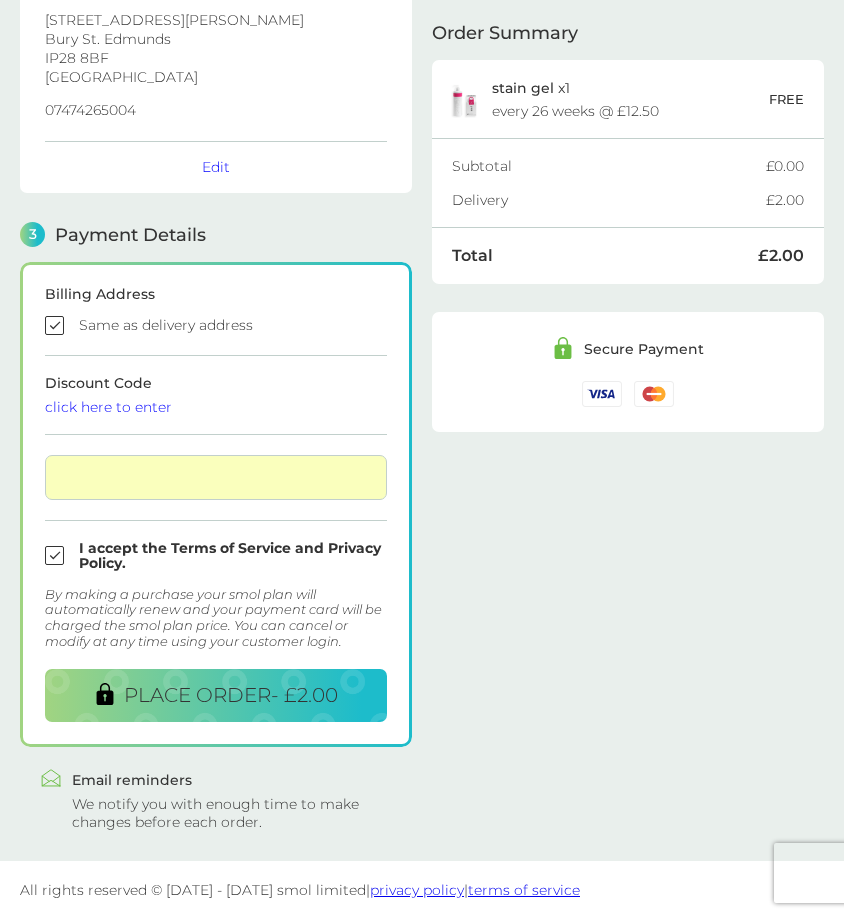 scroll, scrollTop: 359, scrollLeft: 0, axis: vertical 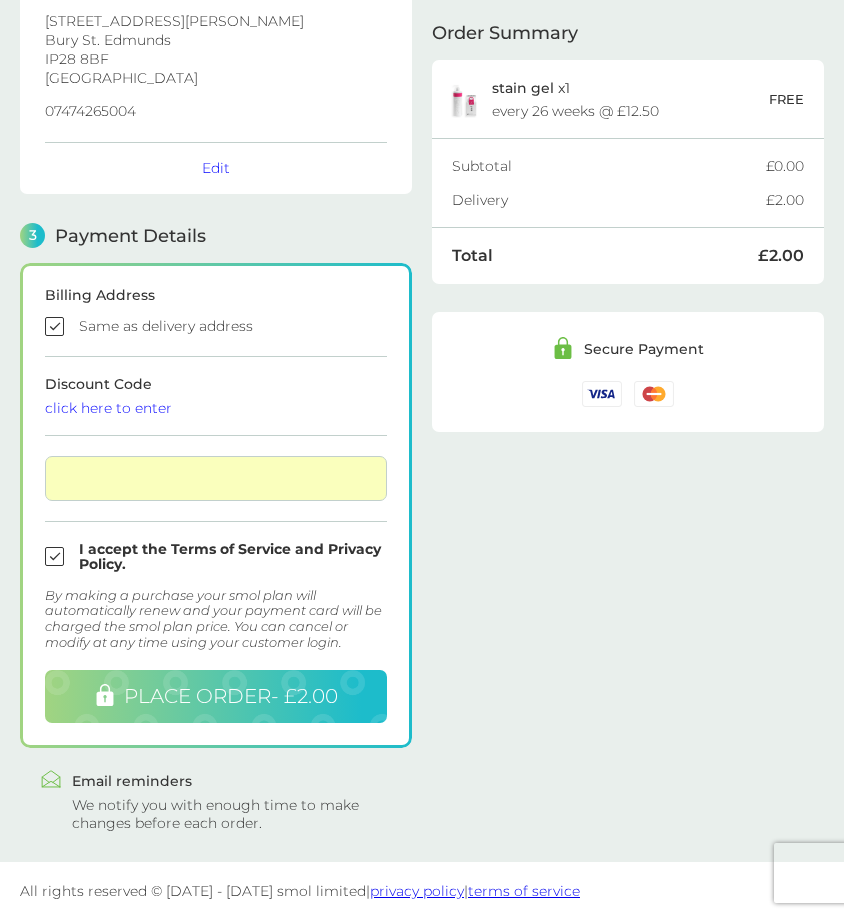 click on "PLACE ORDER  -   £2.00" at bounding box center (231, 696) 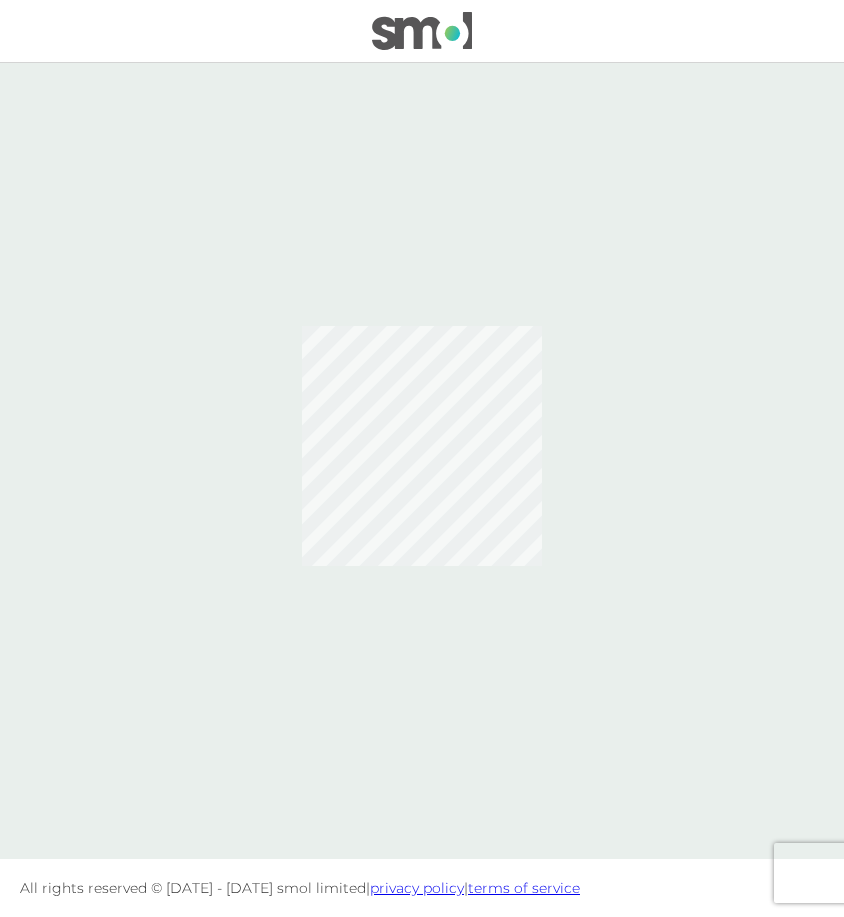 scroll, scrollTop: 0, scrollLeft: 0, axis: both 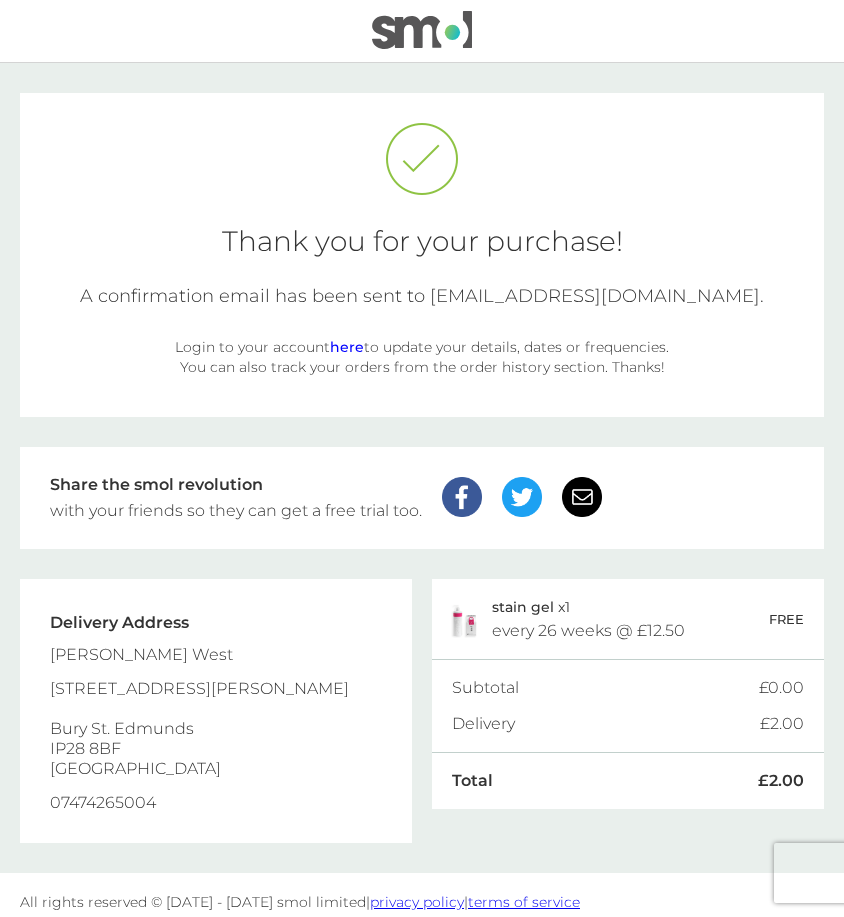 click at bounding box center [422, 30] 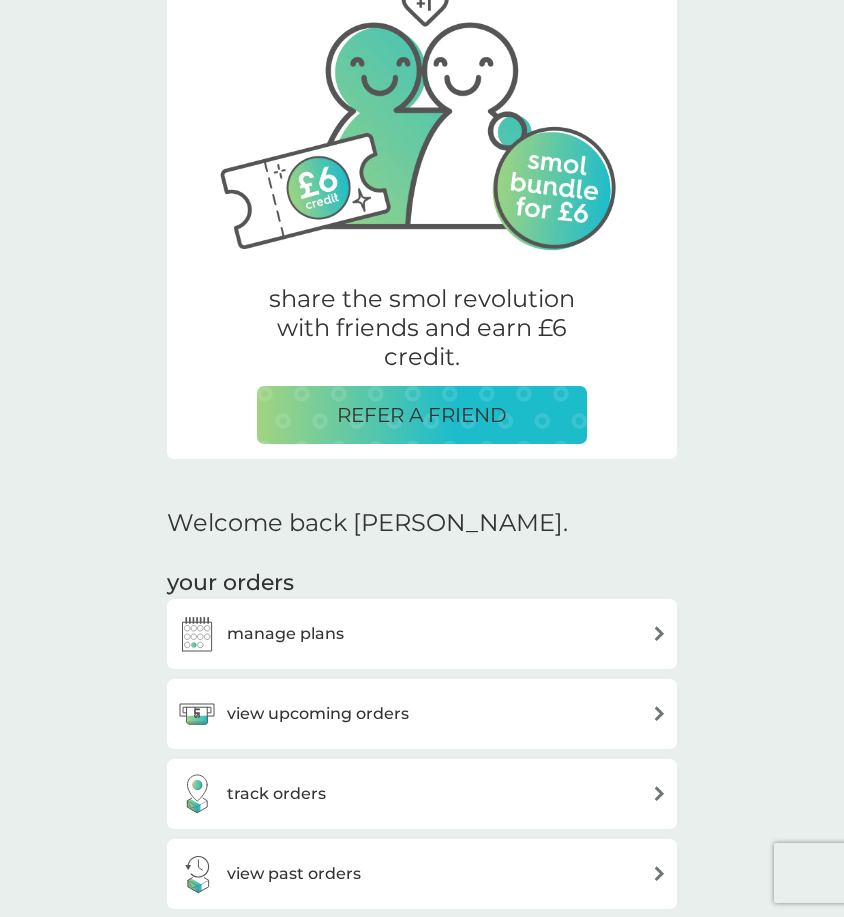 scroll, scrollTop: 128, scrollLeft: 0, axis: vertical 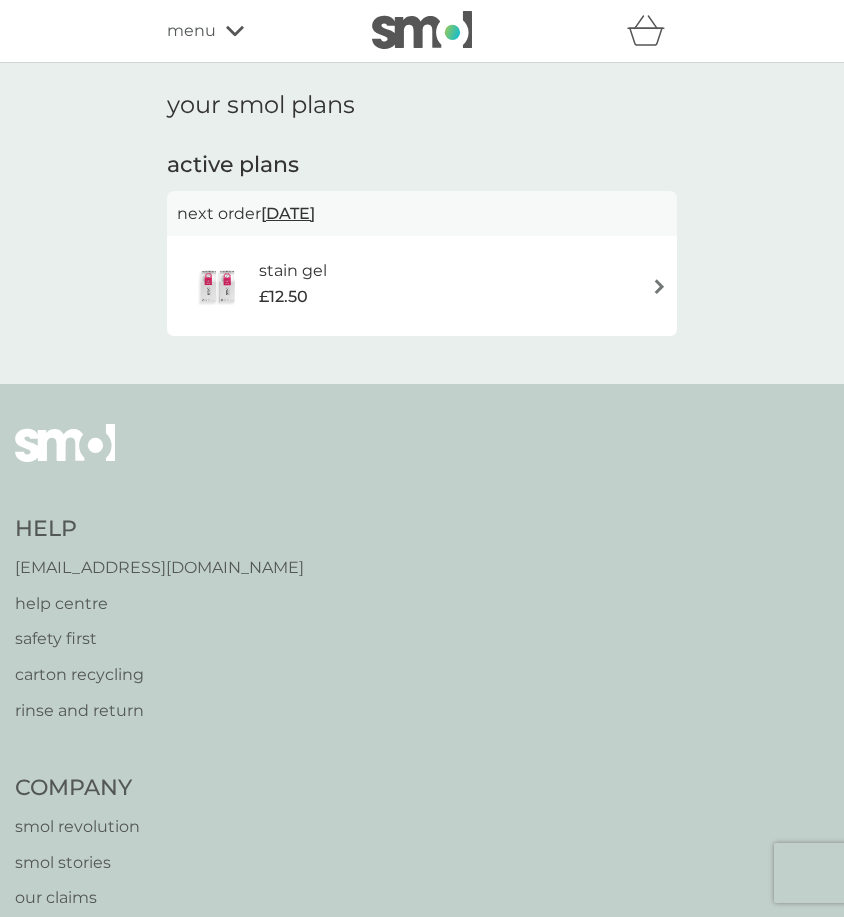 click on "stain gel £12.50" at bounding box center (422, 286) 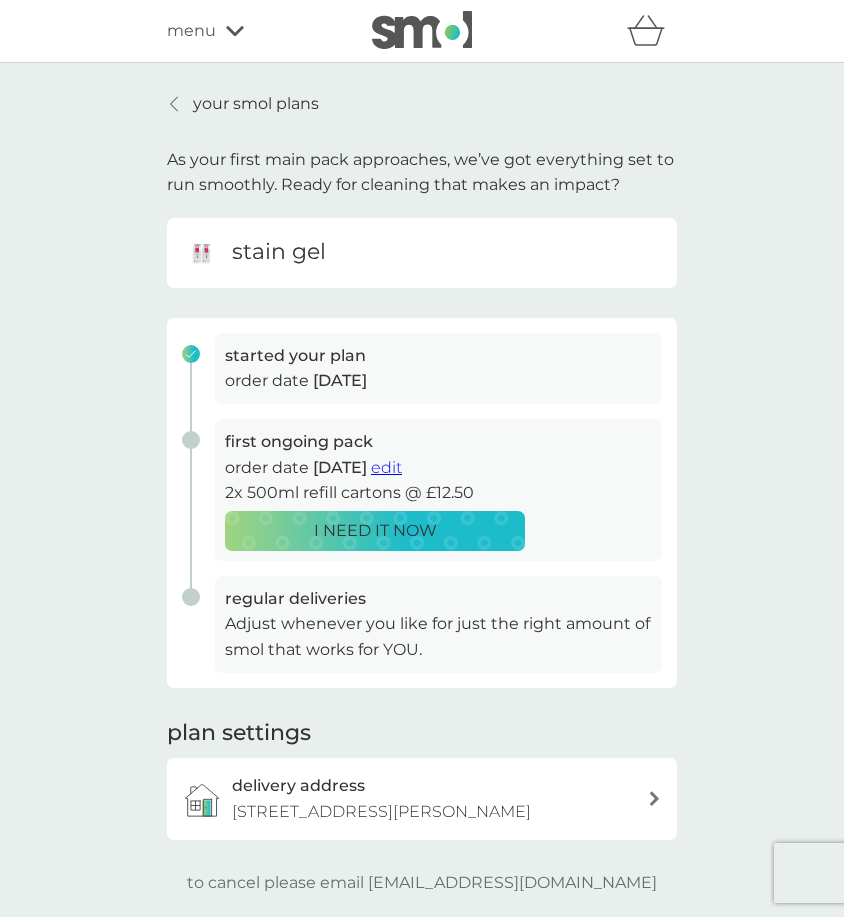 click on "edit" at bounding box center (386, 467) 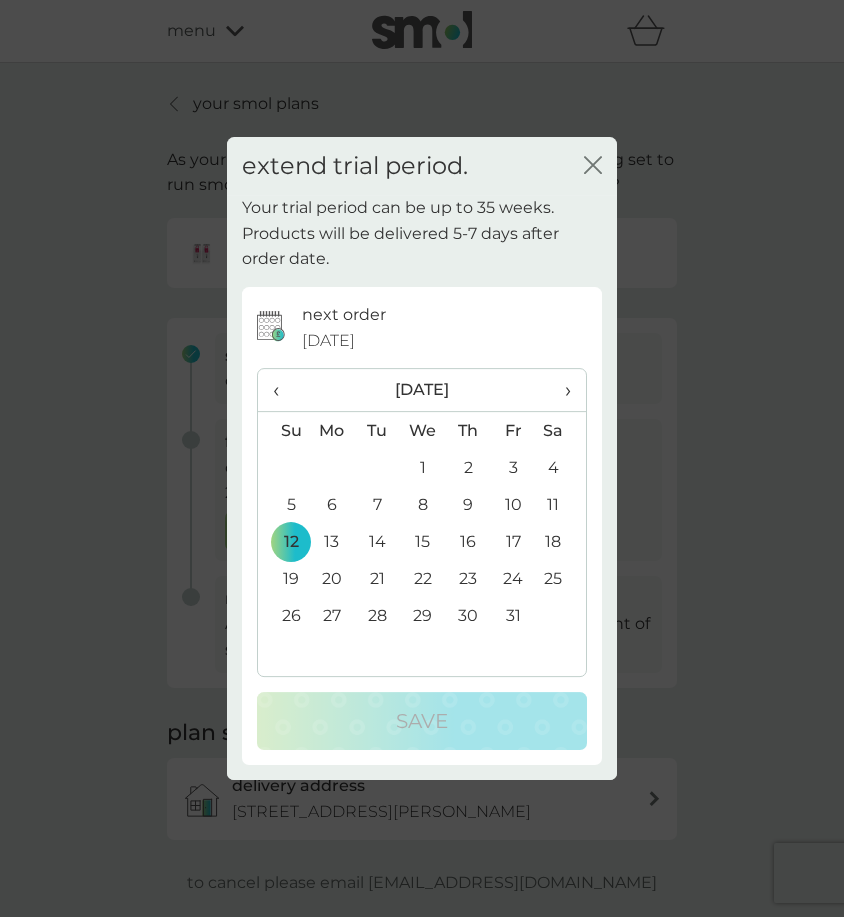 click on "‹" at bounding box center [283, 390] 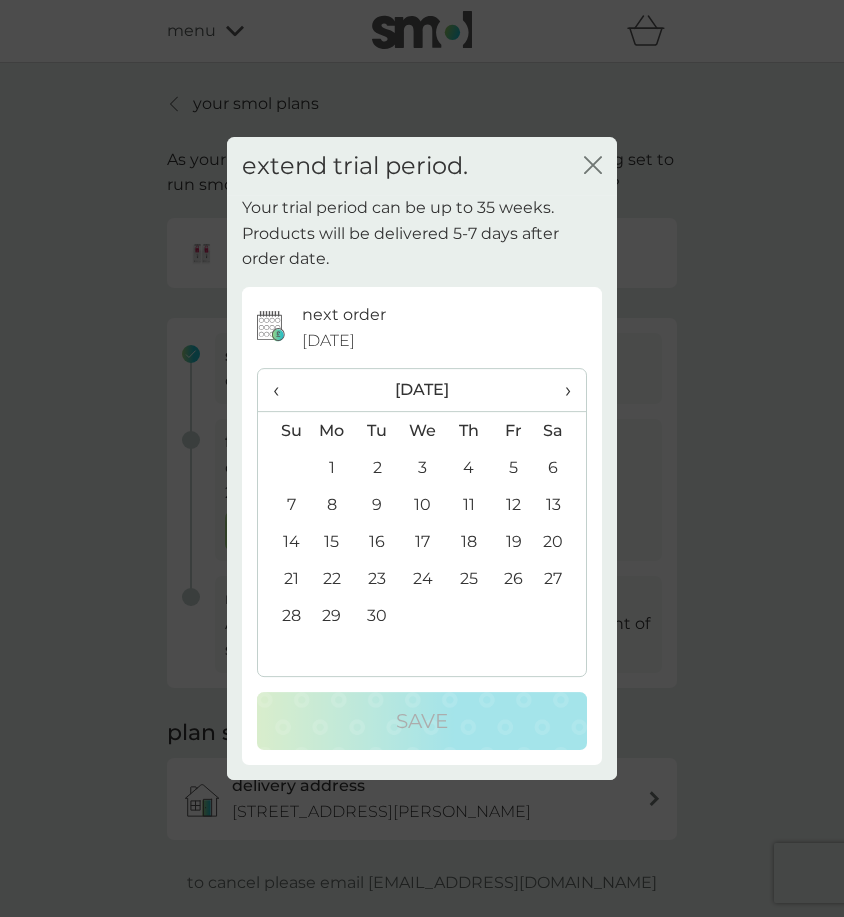 click on "‹" at bounding box center [283, 390] 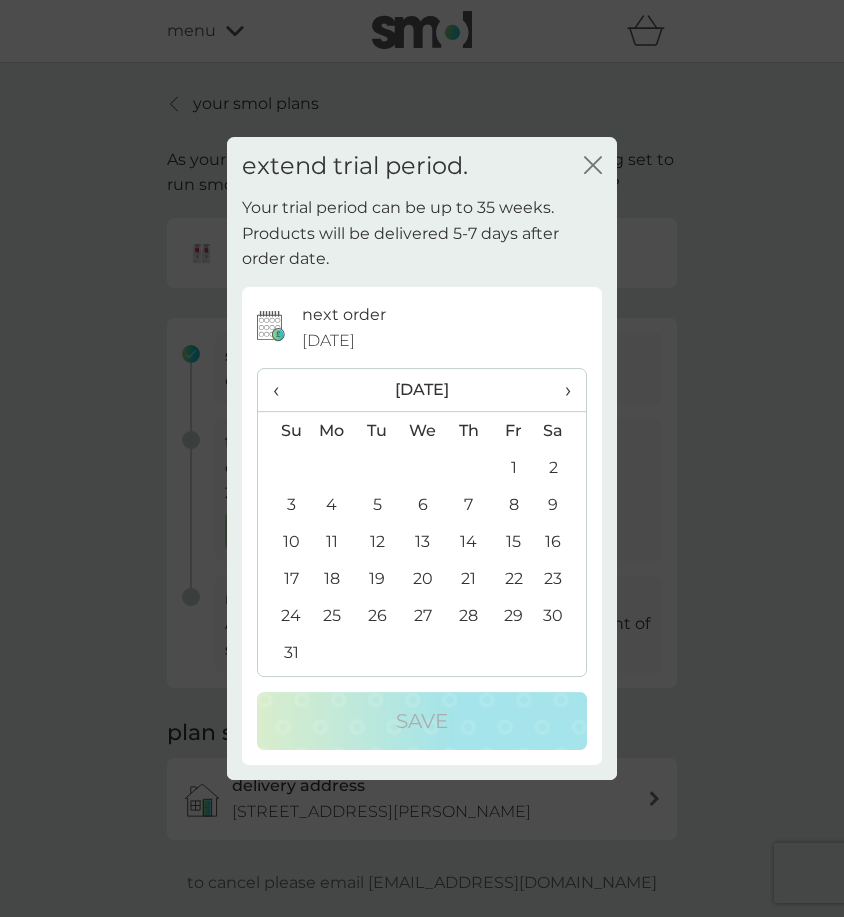 click on "‹" at bounding box center (283, 390) 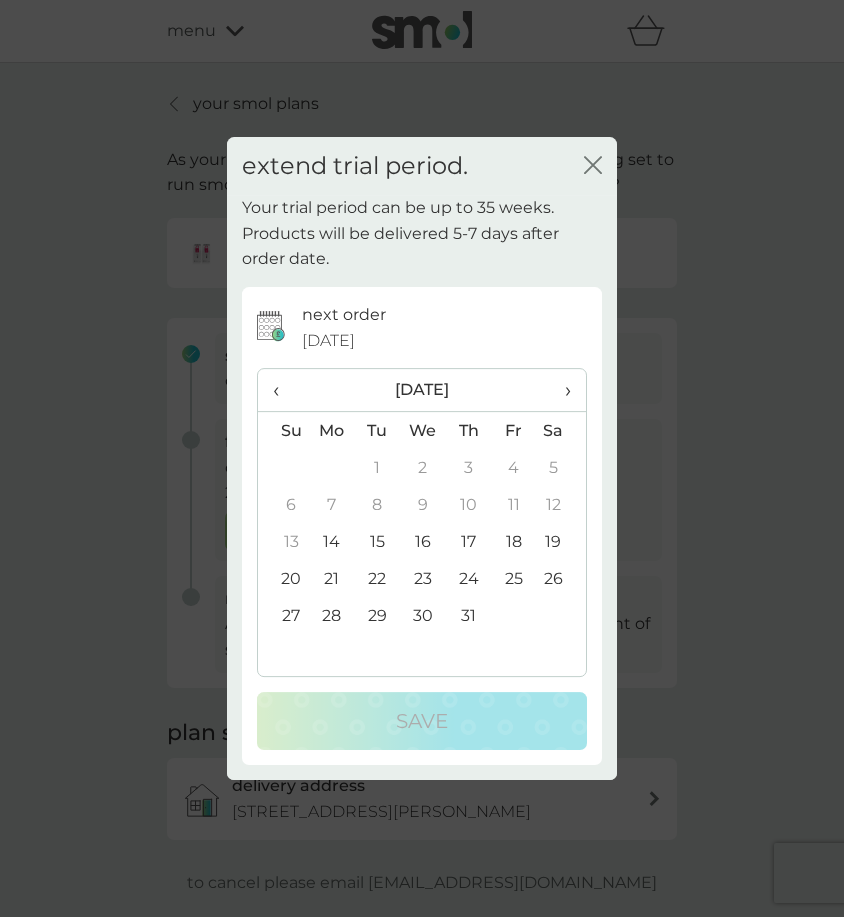 click on "›" at bounding box center (561, 390) 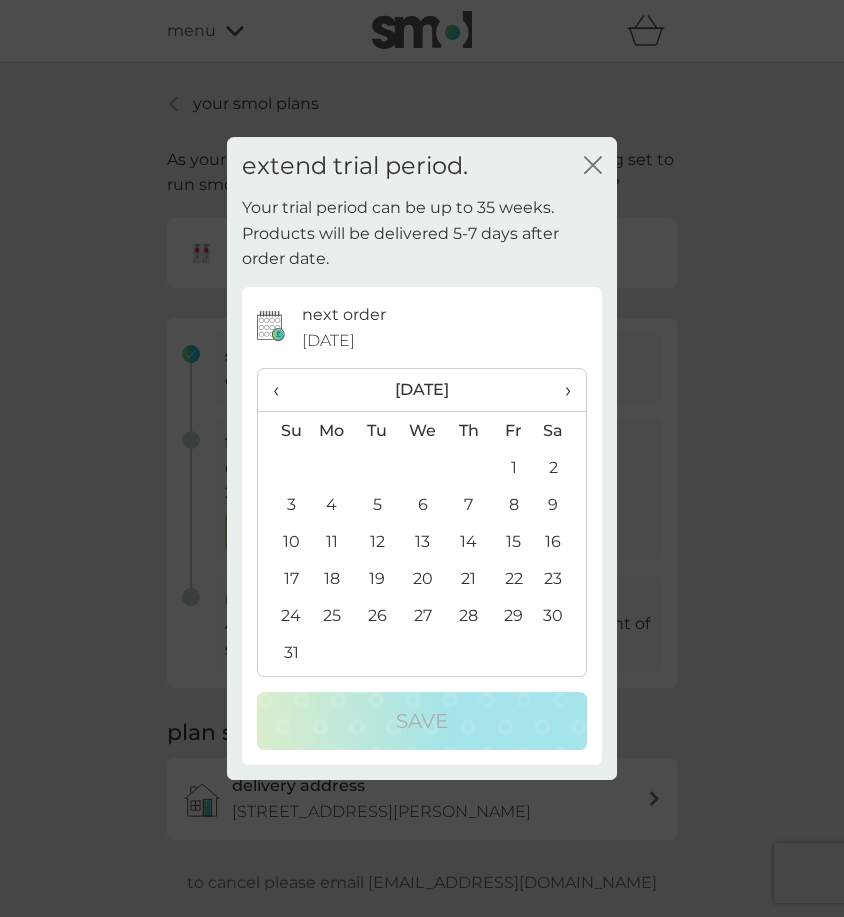 click on "14" at bounding box center (468, 541) 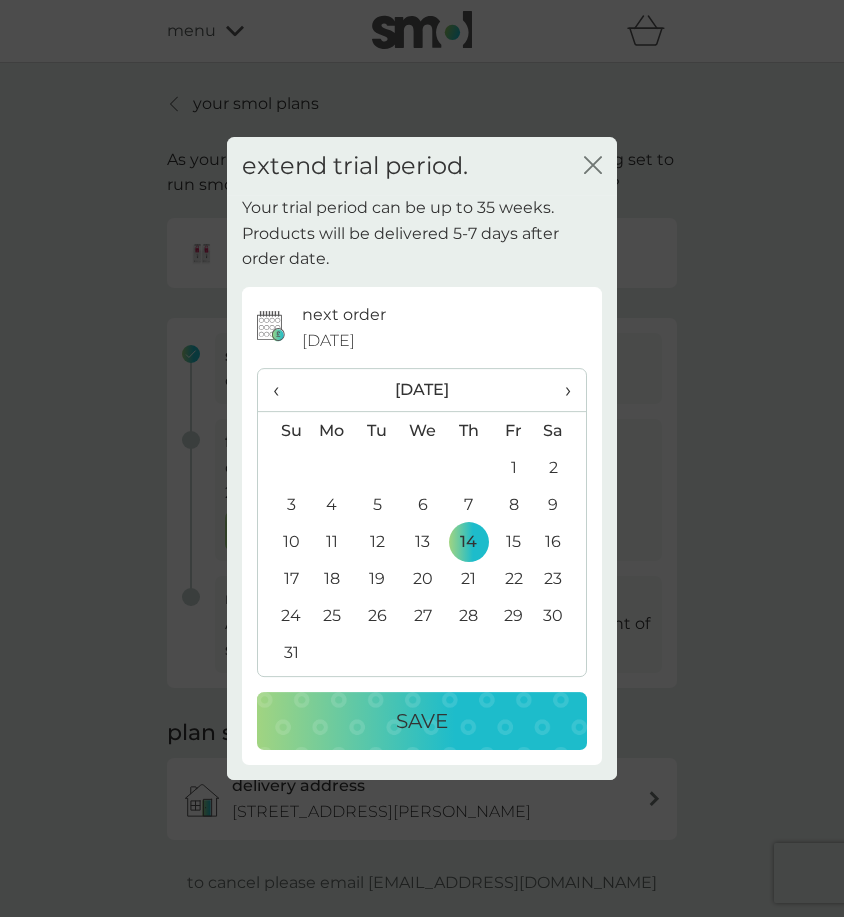 click on "Save" at bounding box center [422, 721] 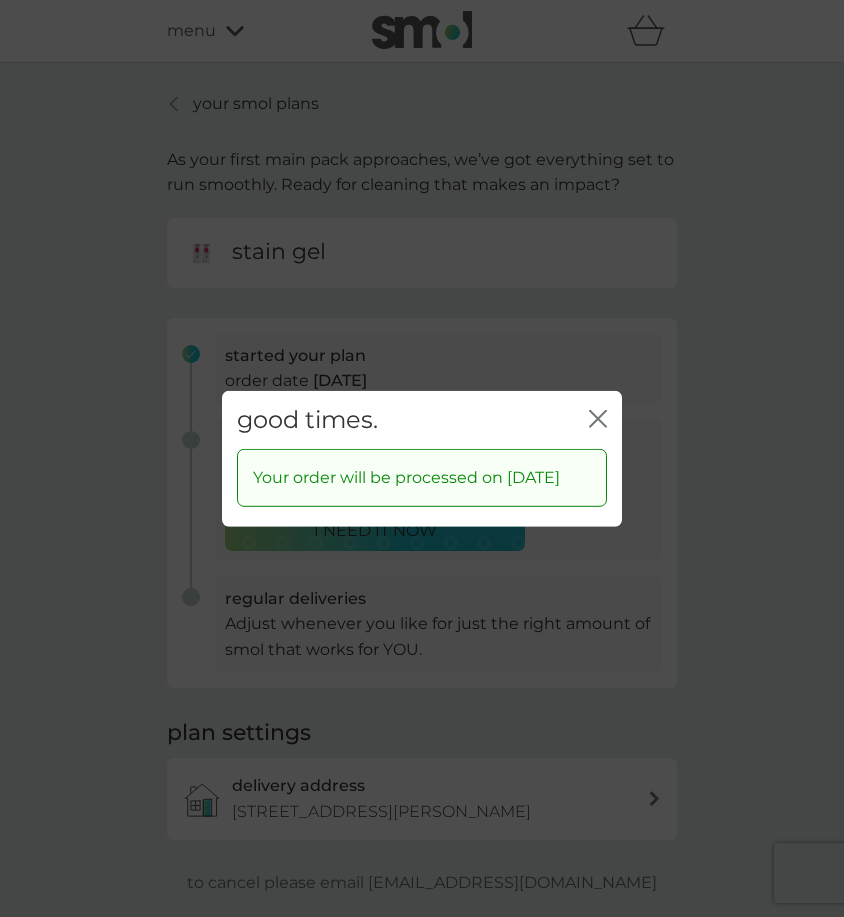 click on "close" 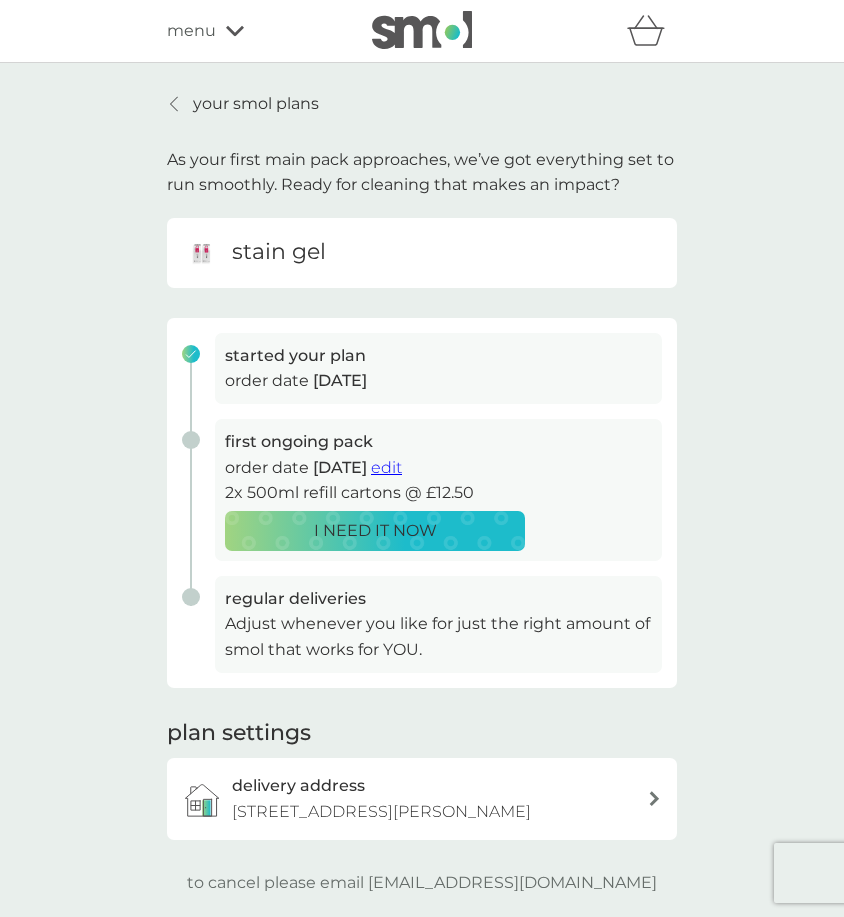 scroll, scrollTop: 0, scrollLeft: 0, axis: both 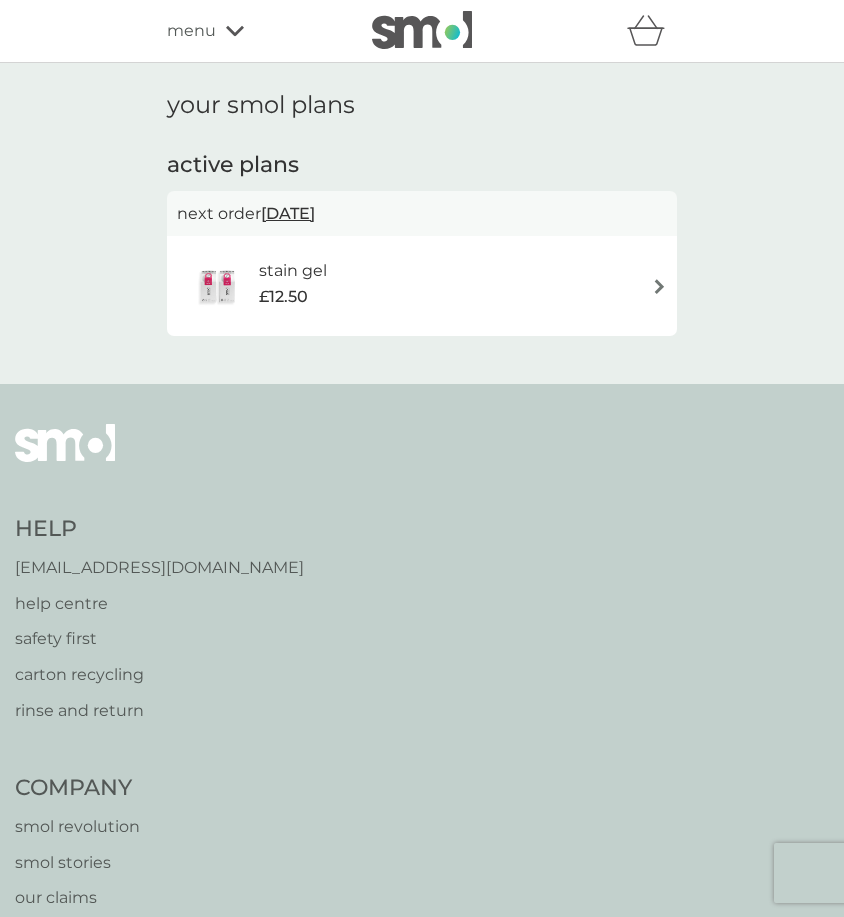 click 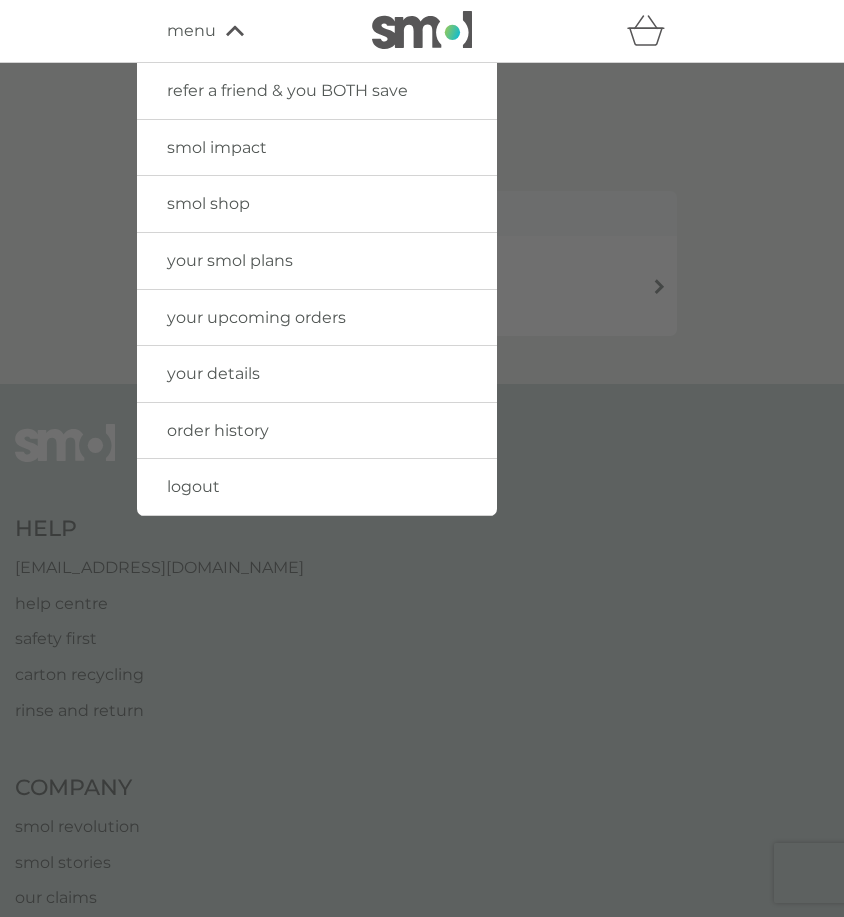 click on "smol shop" at bounding box center [208, 203] 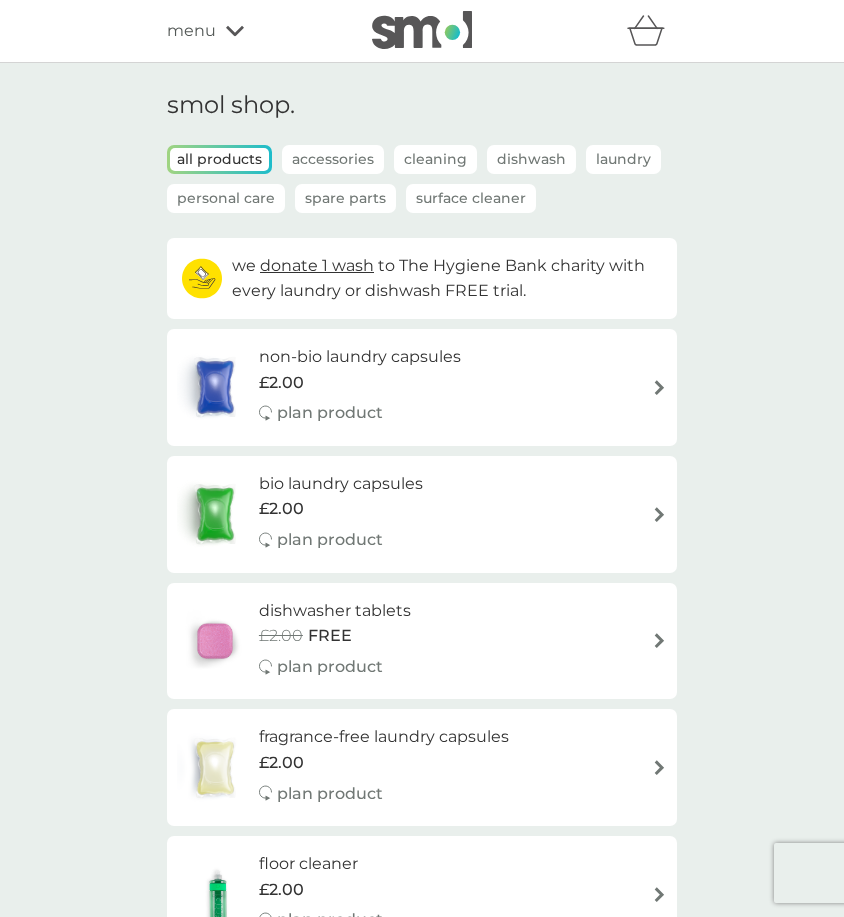 scroll, scrollTop: 0, scrollLeft: 0, axis: both 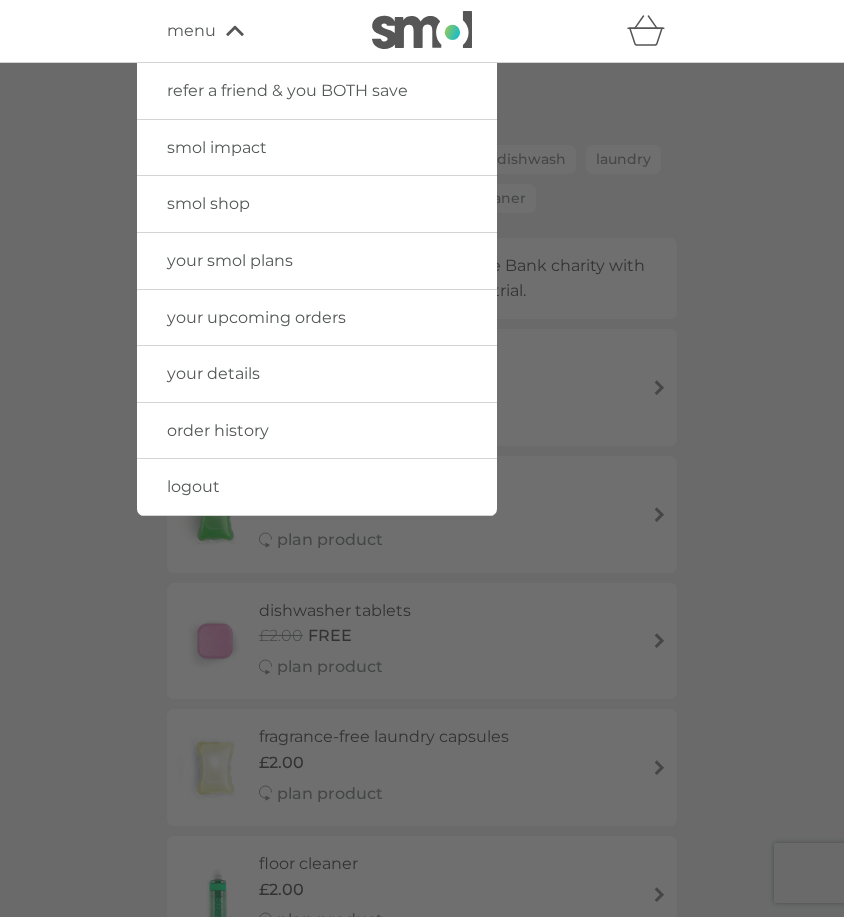 click on "your smol plans" at bounding box center (230, 260) 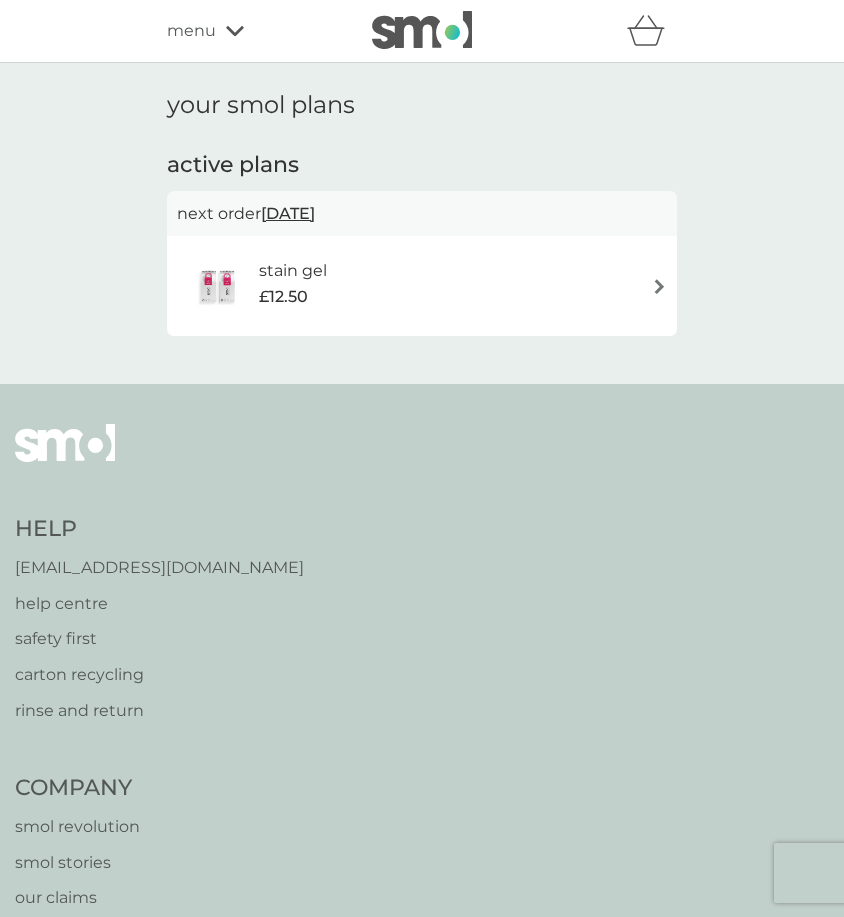 click 